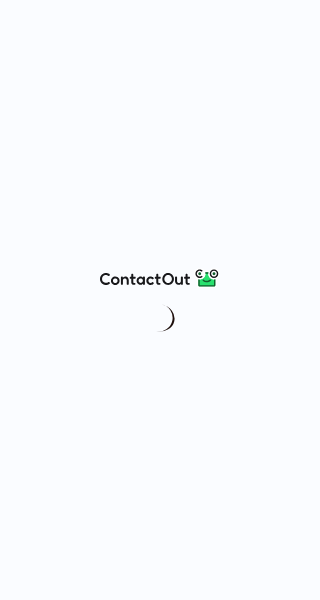 scroll, scrollTop: 0, scrollLeft: 0, axis: both 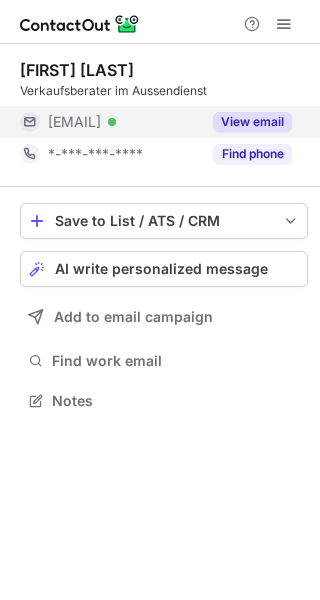 click on "View email" at bounding box center [252, 122] 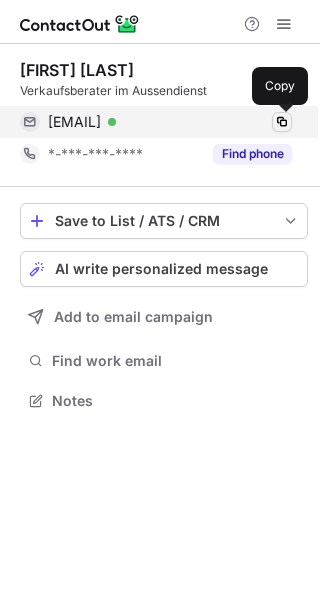 click at bounding box center (282, 122) 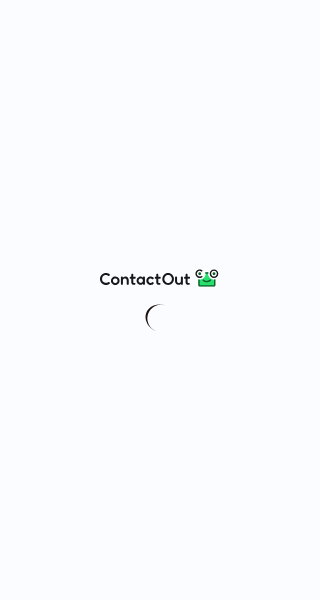 scroll, scrollTop: 0, scrollLeft: 0, axis: both 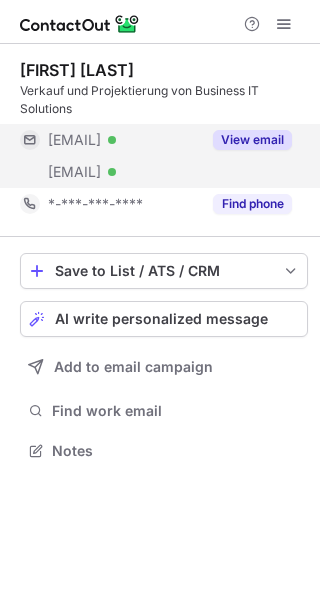 click on "View email" at bounding box center (252, 140) 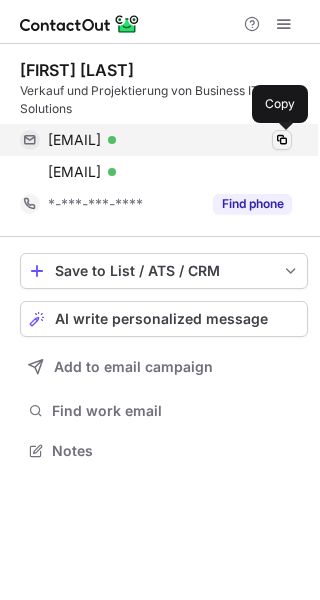 click at bounding box center (282, 140) 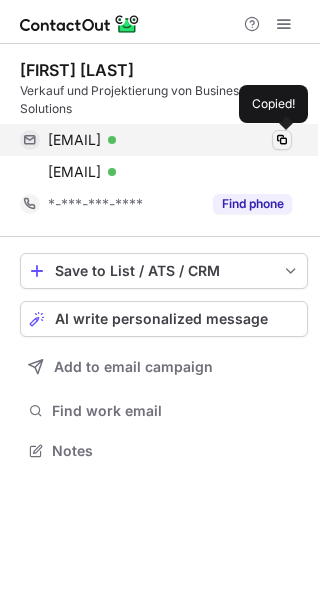 click at bounding box center [282, 140] 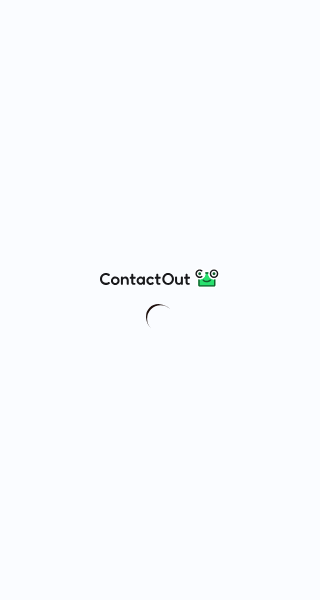 scroll, scrollTop: 0, scrollLeft: 0, axis: both 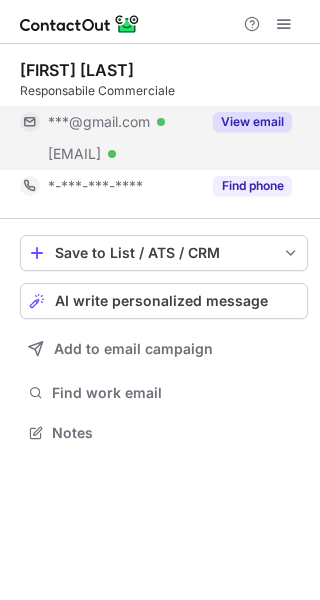 click on "View email" at bounding box center (252, 122) 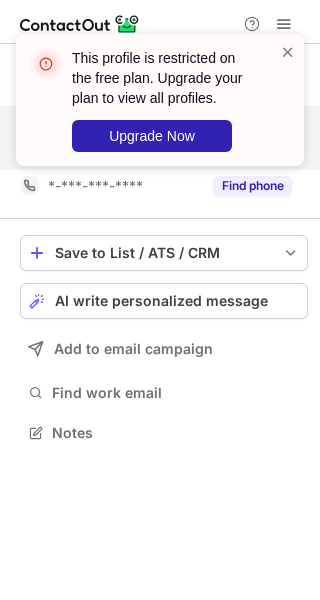 click on "This profile is restricted on the free plan. Upgrade your plan to view all profiles. Upgrade Now" at bounding box center (160, 100) 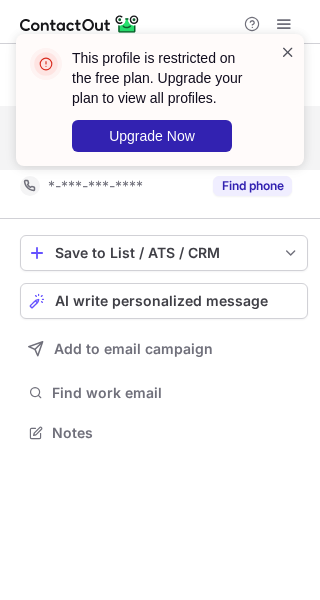 click at bounding box center (288, 52) 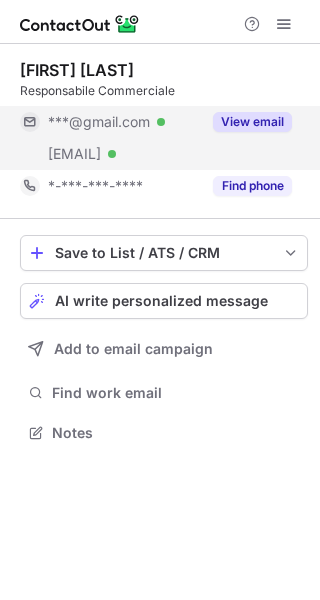 click at bounding box center (284, 24) 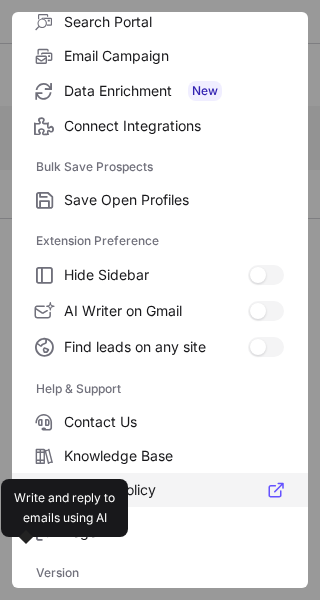 scroll, scrollTop: 230, scrollLeft: 0, axis: vertical 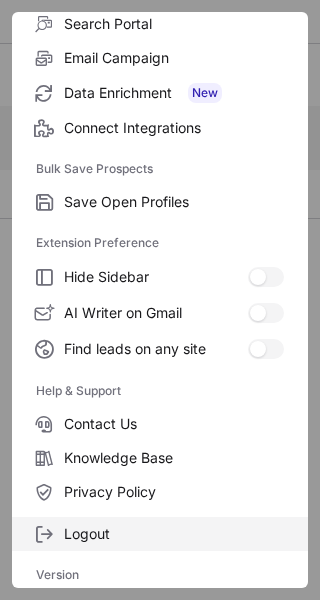 click on "Logout" at bounding box center [160, 534] 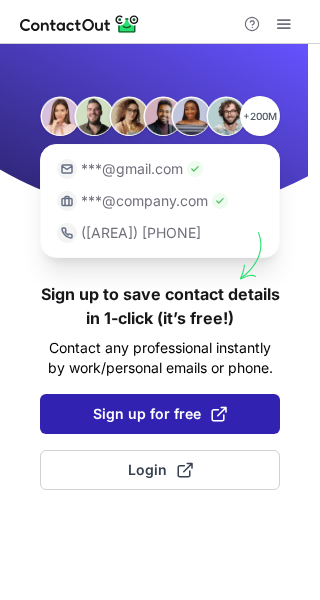 click on "Sign up for free" at bounding box center (160, 414) 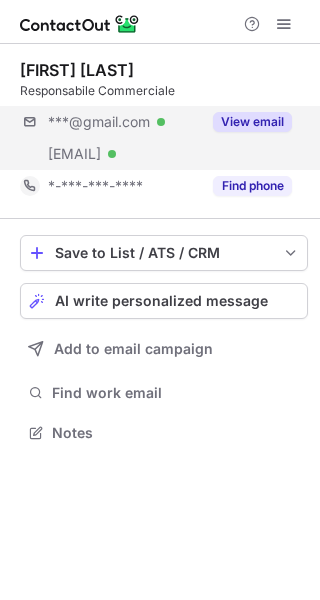 scroll, scrollTop: 0, scrollLeft: 0, axis: both 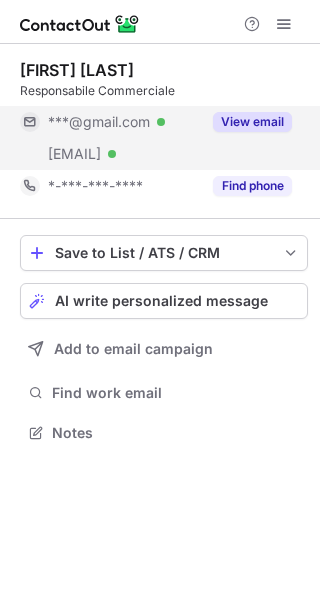 click on "View email" at bounding box center [252, 122] 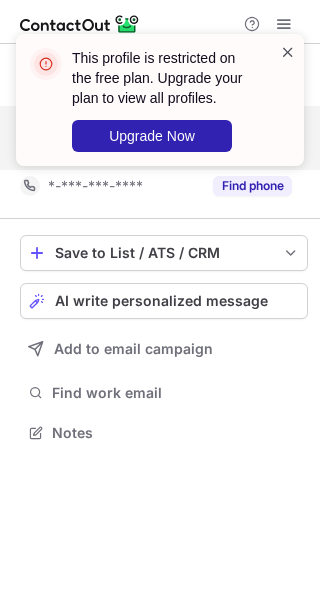 click at bounding box center [288, 52] 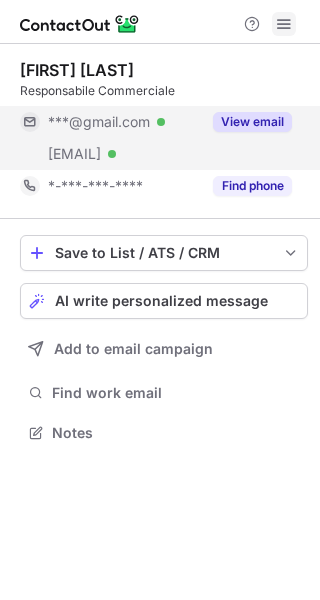 click at bounding box center [284, 24] 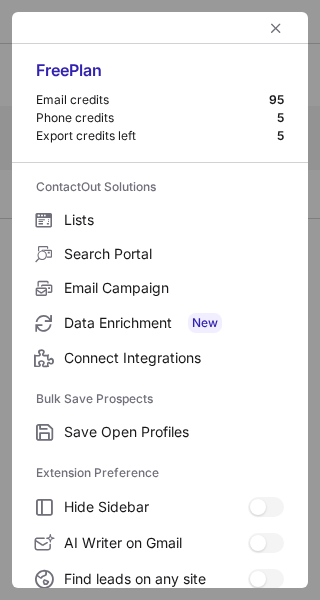 scroll, scrollTop: 232, scrollLeft: 0, axis: vertical 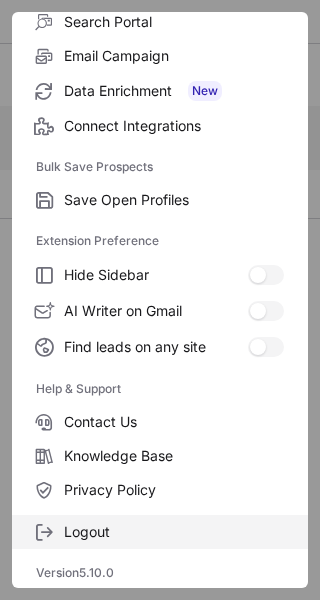 click on "Logout" at bounding box center (174, 200) 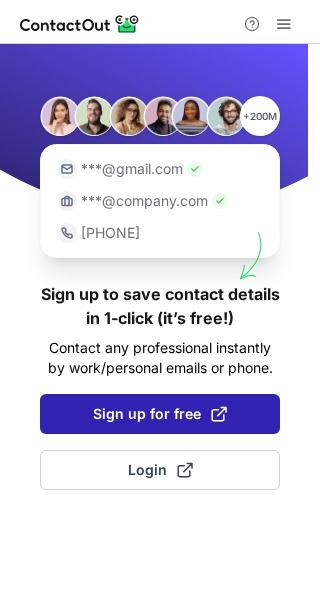 click on "Sign up for free" at bounding box center [160, 414] 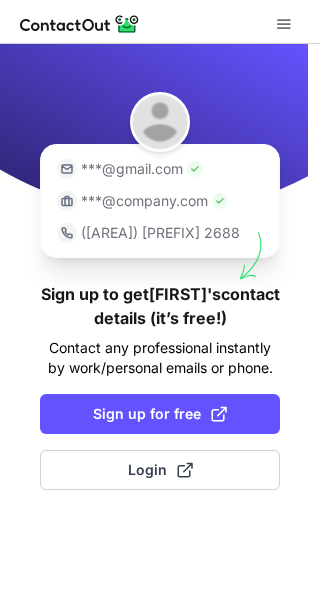 scroll, scrollTop: 0, scrollLeft: 0, axis: both 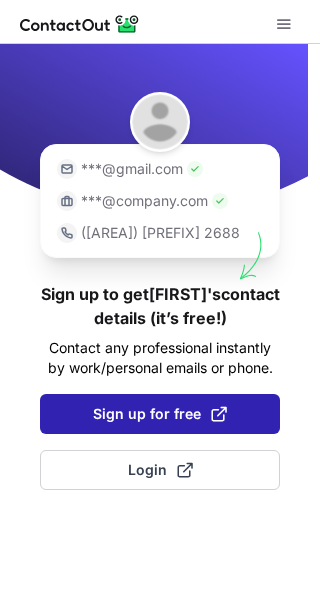 click on "Sign up for free" at bounding box center [160, 414] 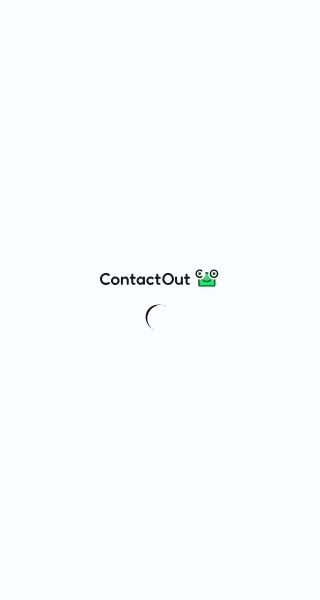 scroll, scrollTop: 0, scrollLeft: 0, axis: both 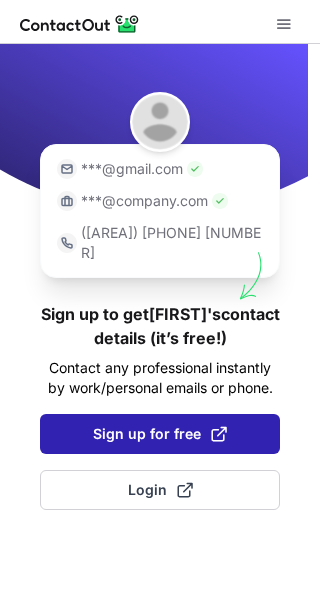 click on "Sign up for free" at bounding box center [160, 434] 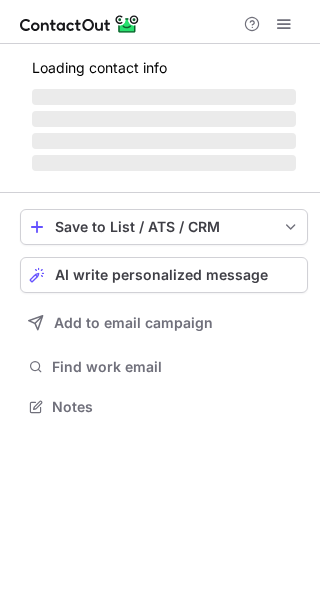 scroll, scrollTop: 0, scrollLeft: 0, axis: both 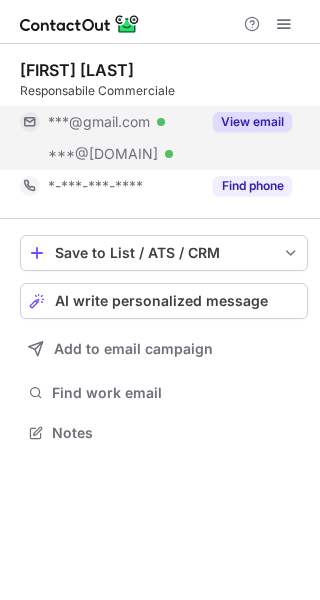 click on "View email" at bounding box center (252, 122) 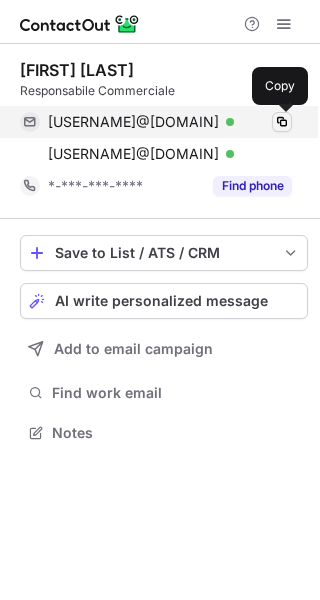 click at bounding box center [282, 122] 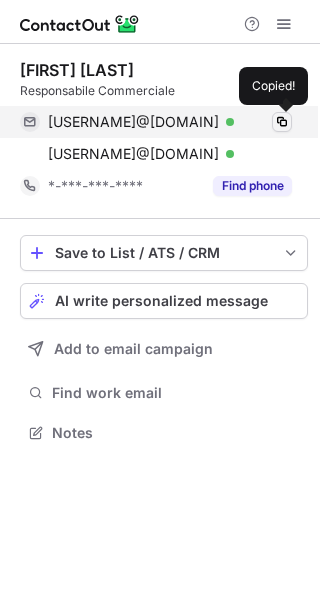 click at bounding box center [282, 122] 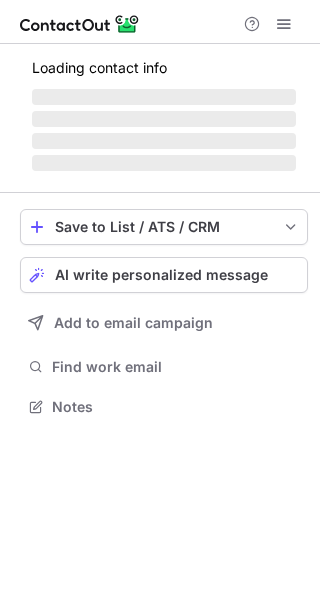 scroll, scrollTop: 0, scrollLeft: 0, axis: both 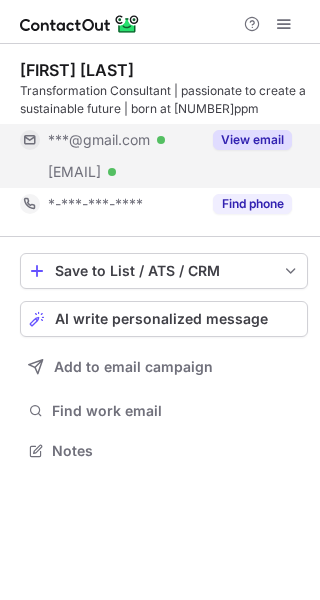 click on "View email" at bounding box center (252, 140) 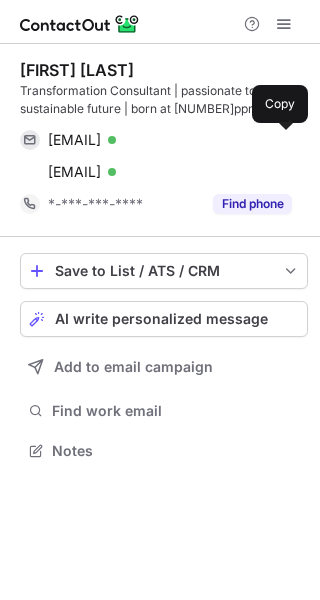 click at bounding box center (282, 140) 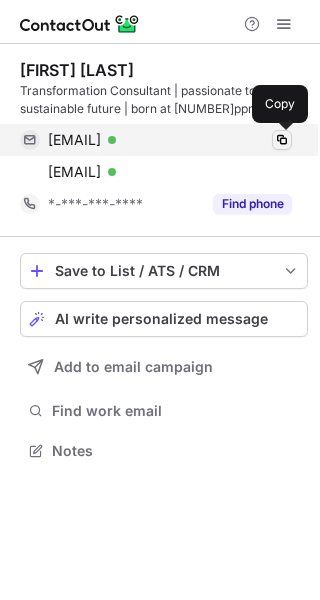 click at bounding box center [282, 140] 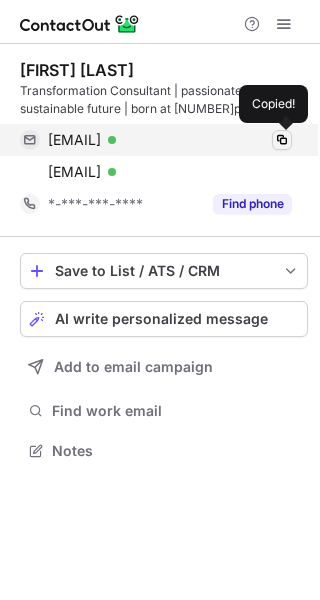 click at bounding box center (282, 140) 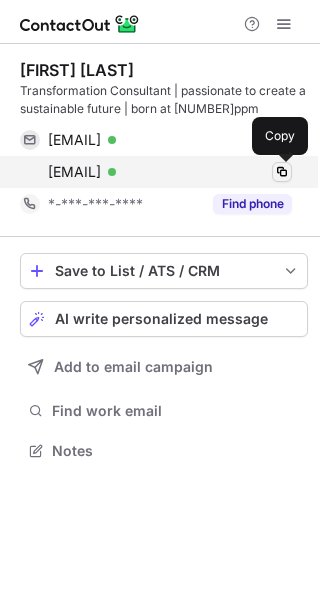 click at bounding box center [282, 172] 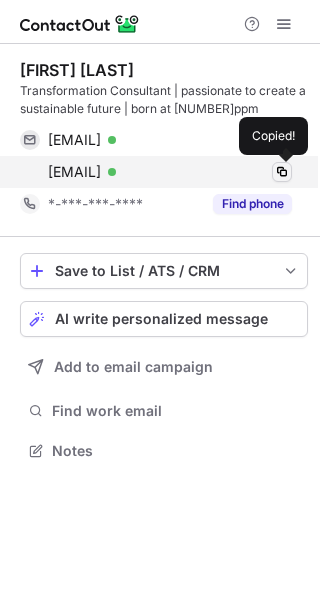 click at bounding box center (282, 172) 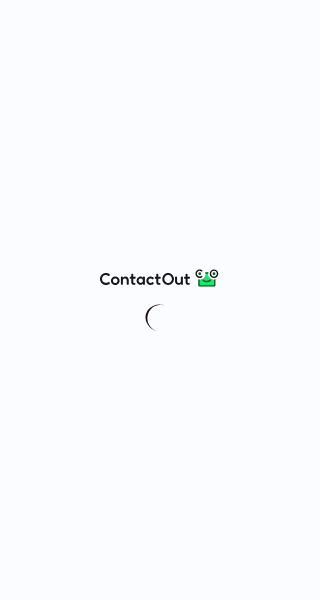 scroll, scrollTop: 0, scrollLeft: 0, axis: both 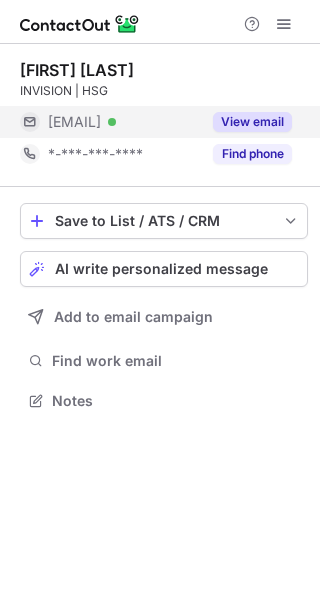 click on "View email" at bounding box center [252, 122] 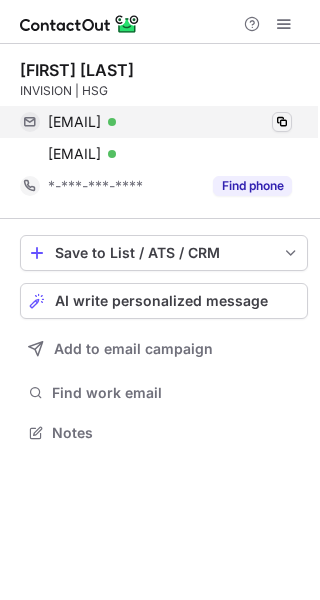 scroll, scrollTop: 10, scrollLeft: 10, axis: both 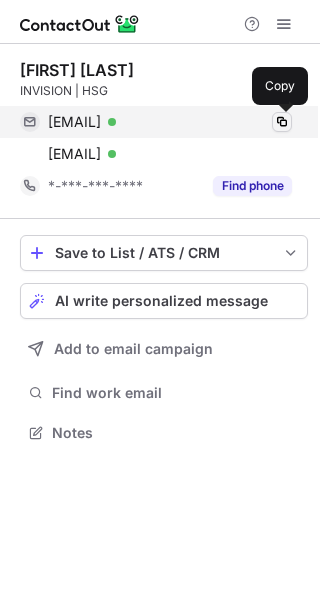 click at bounding box center [282, 122] 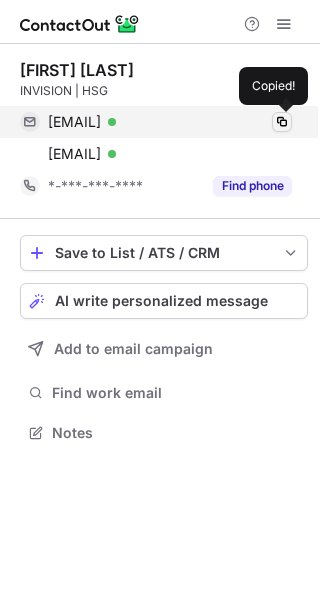click at bounding box center [282, 122] 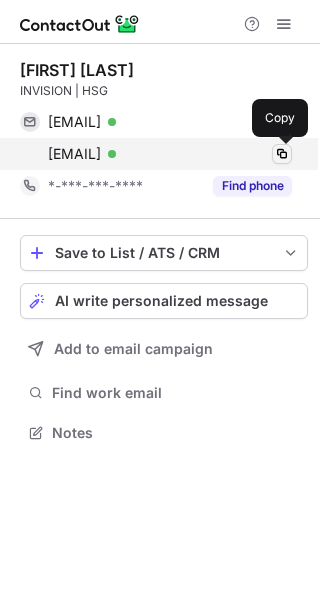 click at bounding box center [282, 154] 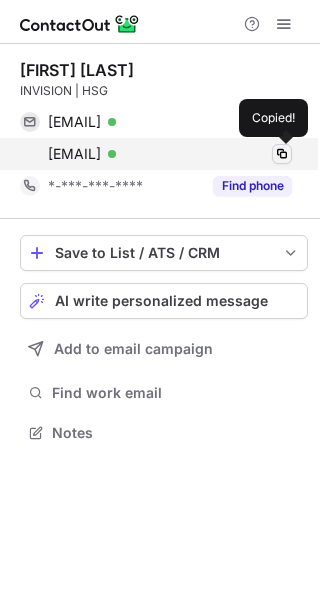 click at bounding box center [282, 154] 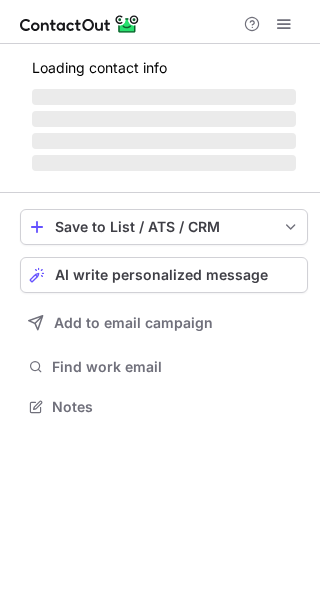 scroll, scrollTop: 0, scrollLeft: 0, axis: both 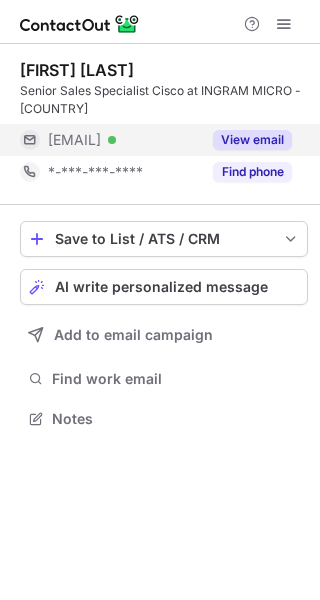 click on "View email" at bounding box center [252, 140] 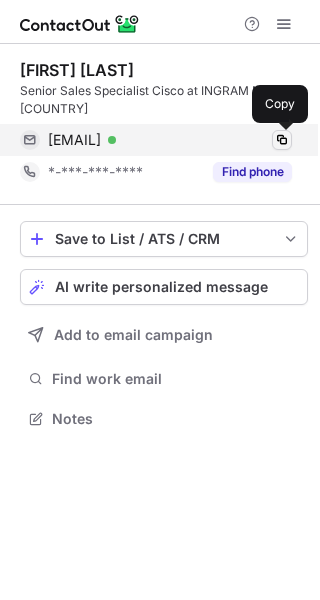 click at bounding box center (282, 140) 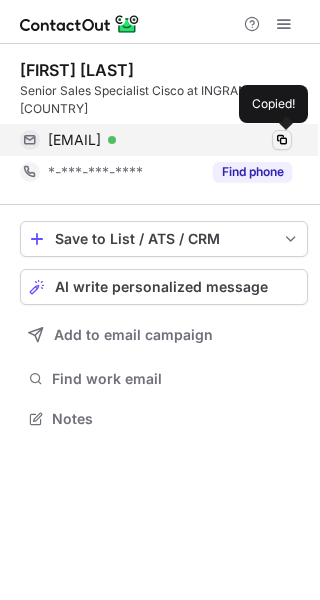 click at bounding box center [282, 140] 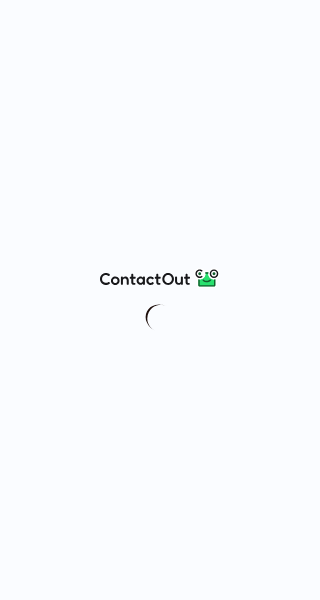 scroll, scrollTop: 0, scrollLeft: 0, axis: both 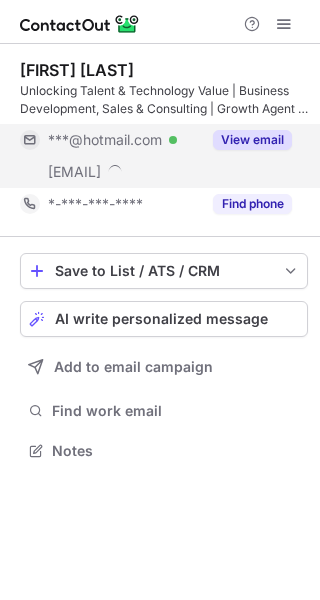 click on "View email" at bounding box center [252, 140] 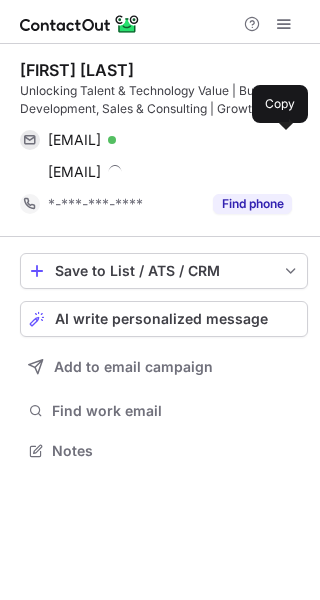 click at bounding box center [282, 140] 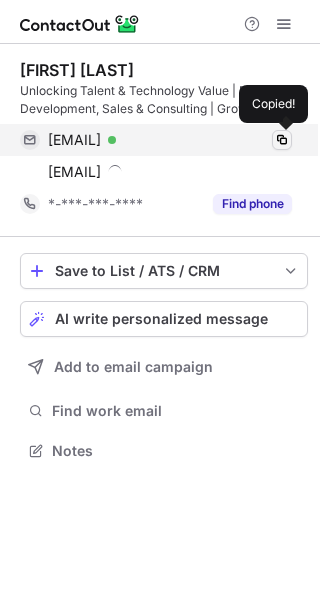 click at bounding box center (282, 140) 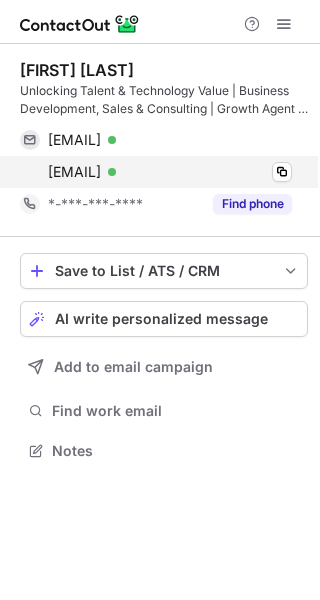 click on "dennis@wealtharc.com Verified Copy" at bounding box center [156, 172] 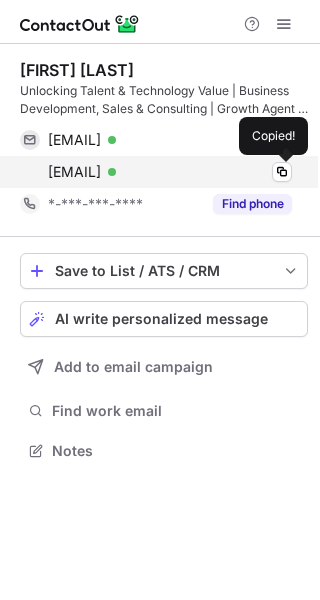 click on "dennis@wealtharc.com Verified Copied!" at bounding box center (156, 172) 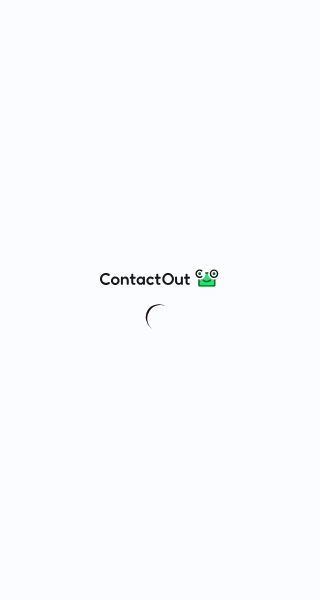 scroll, scrollTop: 0, scrollLeft: 0, axis: both 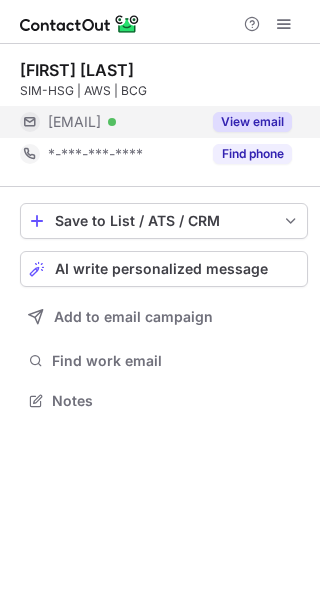 click on "View email" at bounding box center [246, 122] 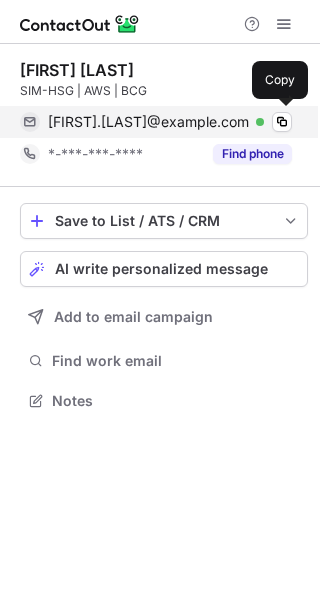 click on "jessica.jespersen@outlook.com Verified Copy" at bounding box center (156, 122) 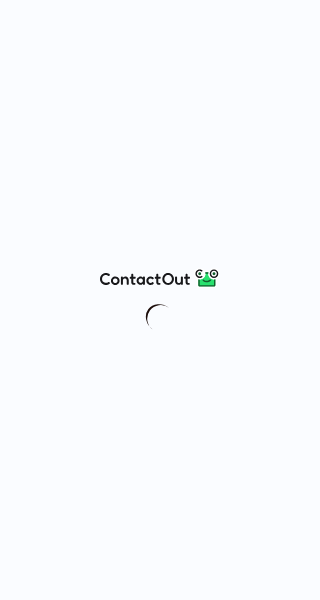 scroll, scrollTop: 0, scrollLeft: 0, axis: both 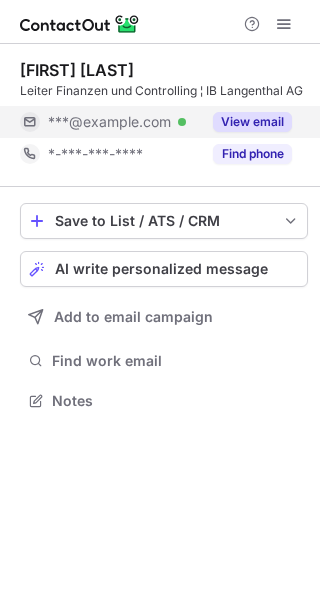 click on "View email" at bounding box center [252, 122] 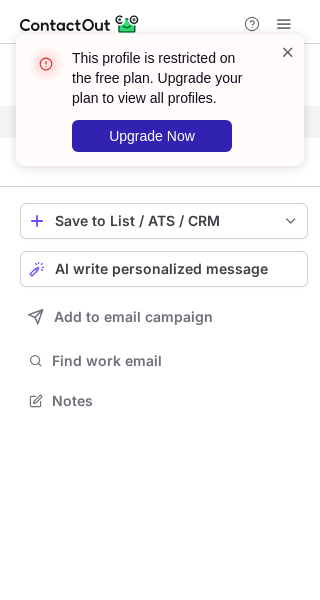 click at bounding box center [288, 52] 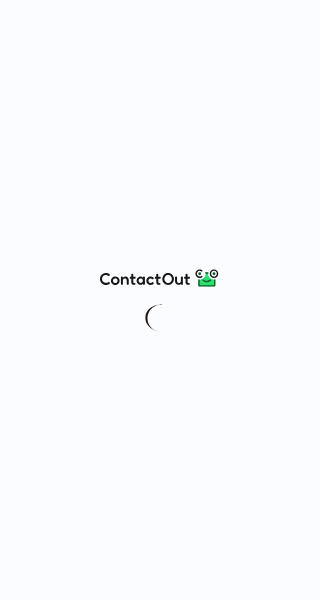 scroll, scrollTop: 0, scrollLeft: 0, axis: both 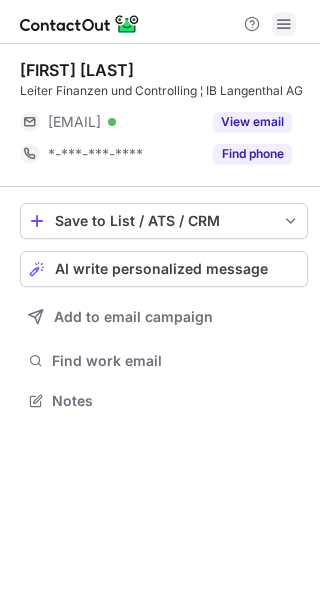 click at bounding box center (284, 24) 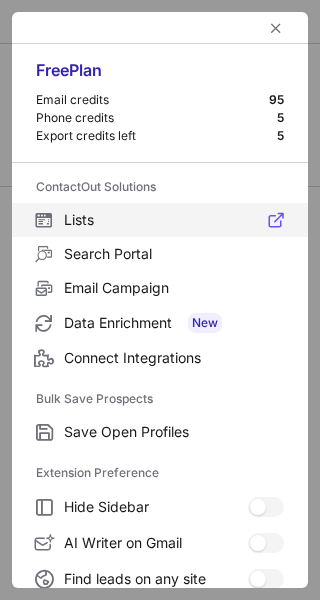 scroll, scrollTop: 232, scrollLeft: 0, axis: vertical 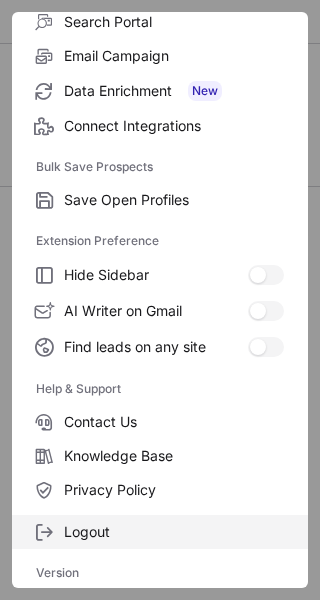 click on "Logout" at bounding box center (174, 200) 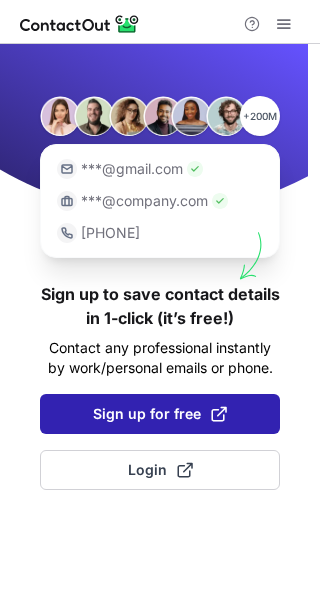 click on "Sign up for free" at bounding box center [160, 414] 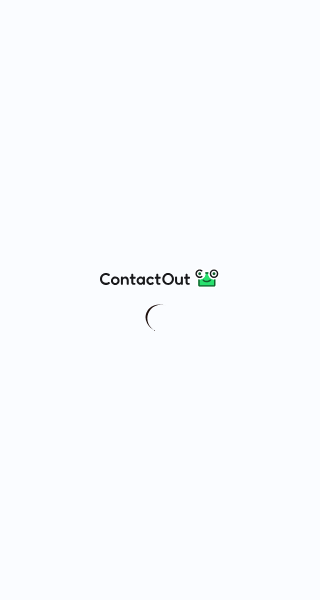 scroll, scrollTop: 0, scrollLeft: 0, axis: both 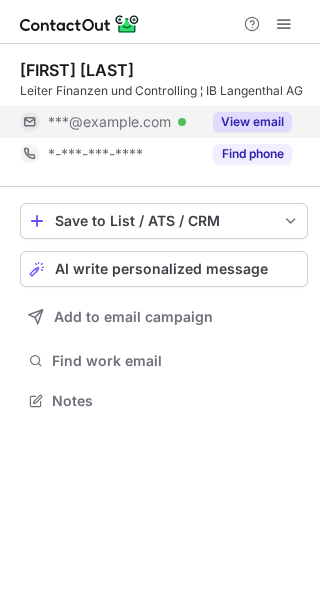 click on "View email" at bounding box center [252, 122] 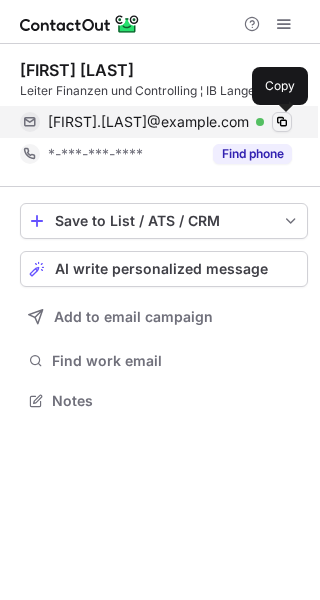 click at bounding box center [282, 122] 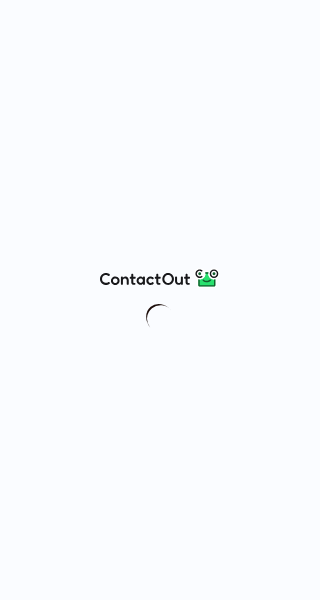 scroll, scrollTop: 0, scrollLeft: 0, axis: both 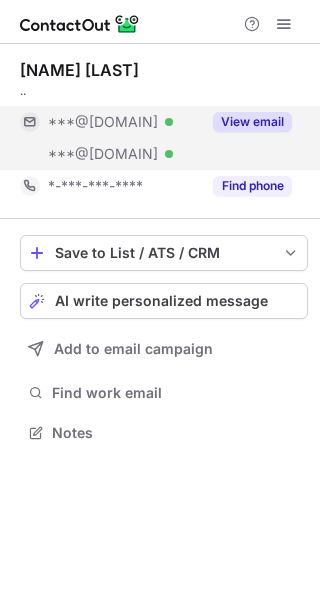 click on "View email" at bounding box center [252, 122] 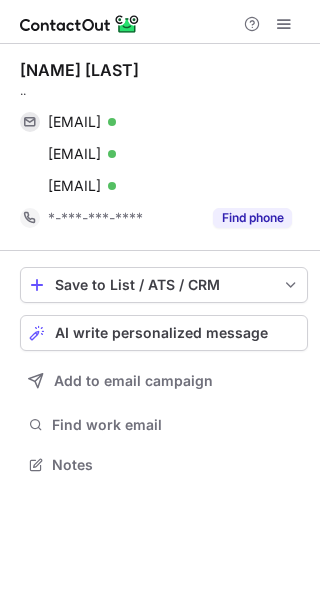 scroll, scrollTop: 10, scrollLeft: 10, axis: both 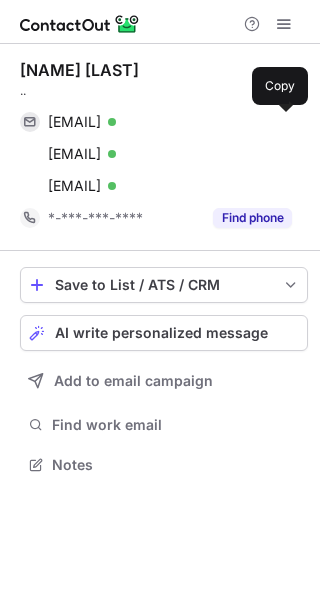 click at bounding box center [282, 122] 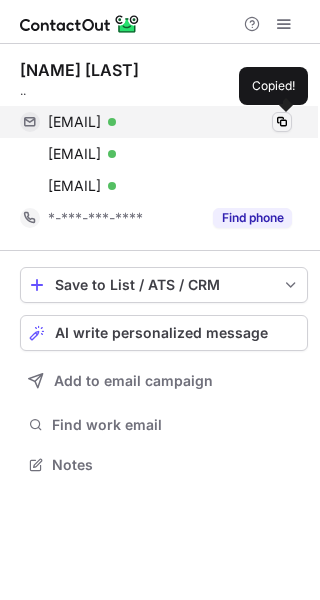 click at bounding box center (282, 122) 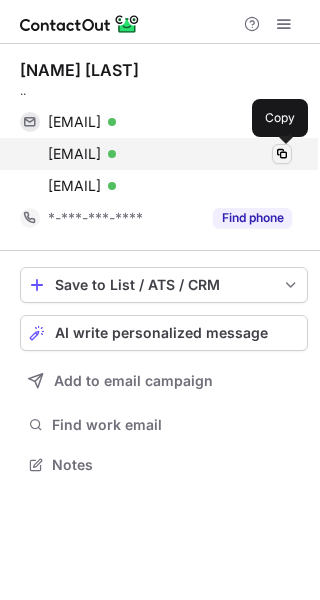 click at bounding box center [282, 154] 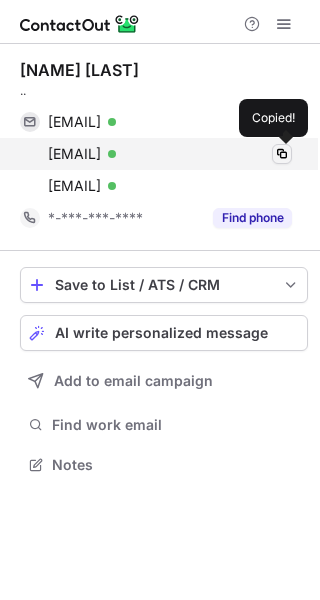 click at bounding box center [282, 154] 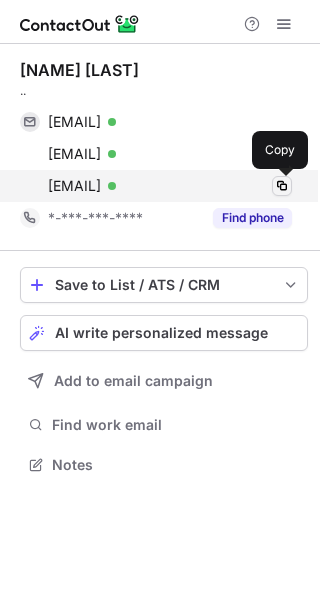 click at bounding box center [282, 186] 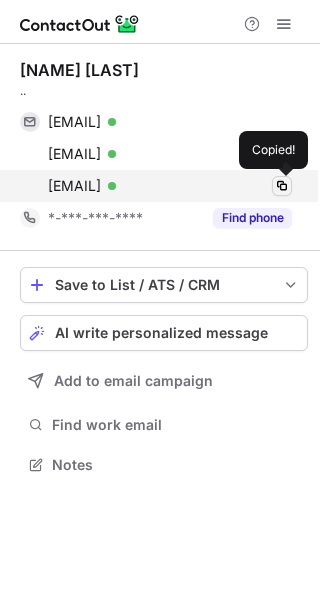 click at bounding box center [282, 186] 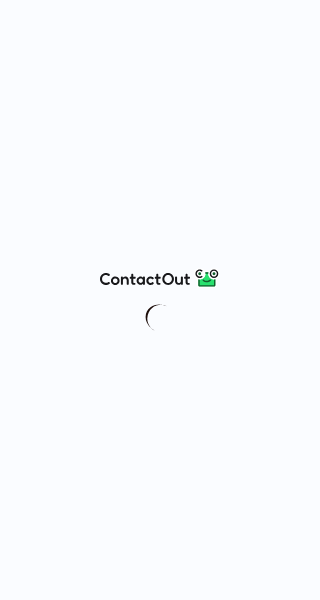 scroll, scrollTop: 0, scrollLeft: 0, axis: both 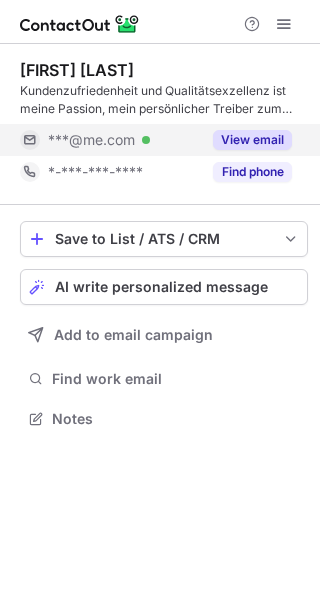 click on "View email" at bounding box center [252, 140] 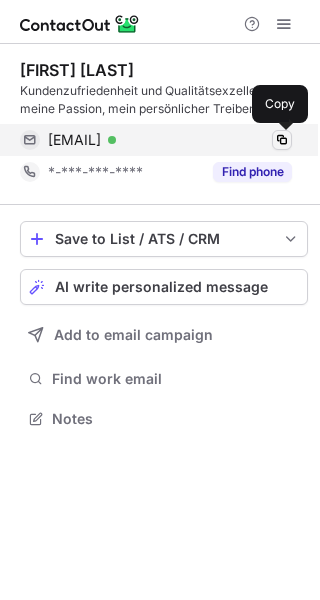 click at bounding box center [282, 140] 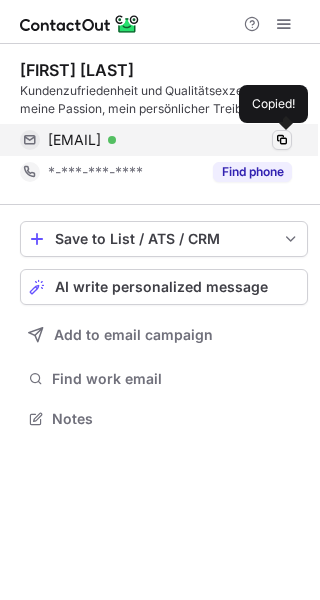 click at bounding box center [282, 140] 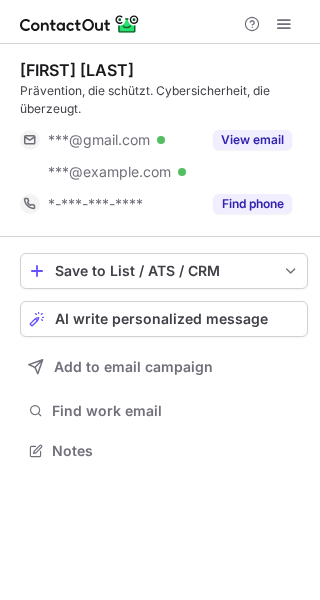 scroll, scrollTop: 0, scrollLeft: 0, axis: both 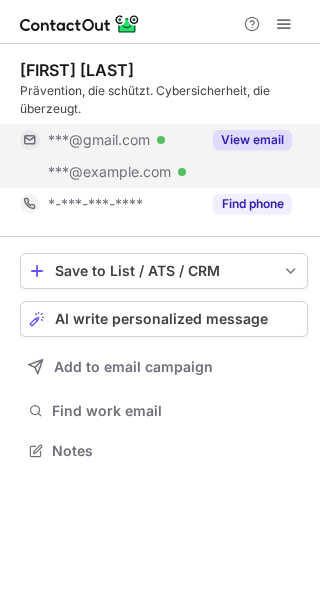 click on "View email" at bounding box center (252, 140) 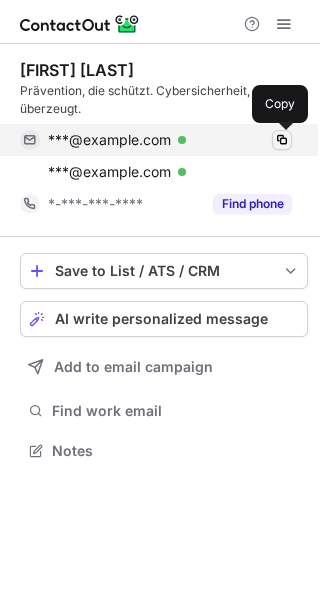 click at bounding box center (282, 140) 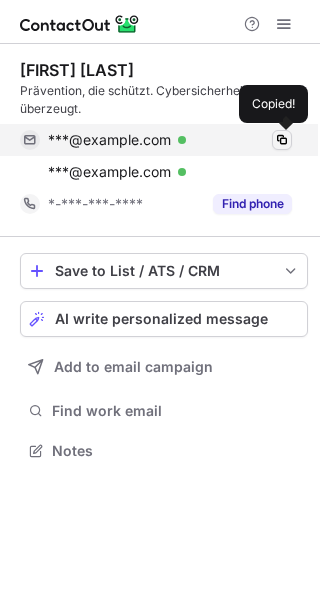 click at bounding box center [282, 140] 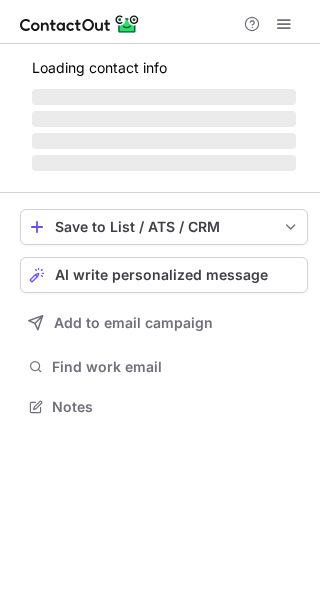 scroll, scrollTop: 0, scrollLeft: 0, axis: both 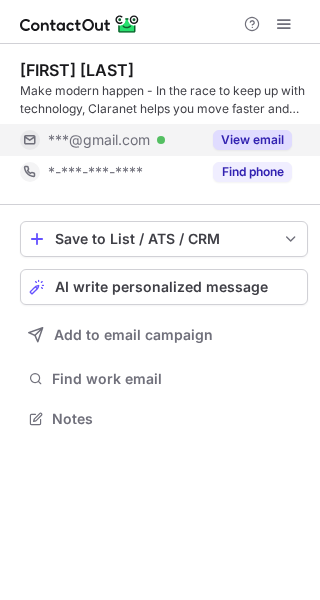 click on "View email" at bounding box center (252, 140) 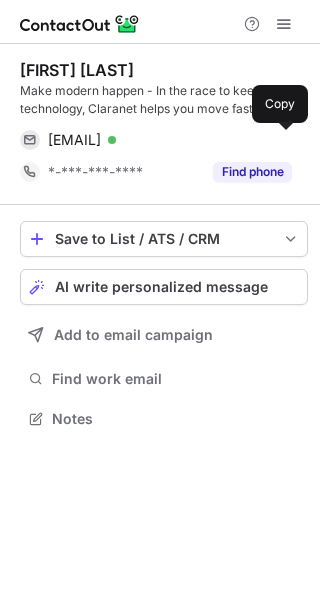 click at bounding box center (282, 140) 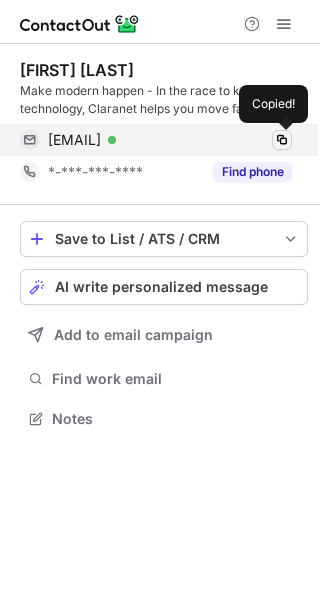click at bounding box center [282, 140] 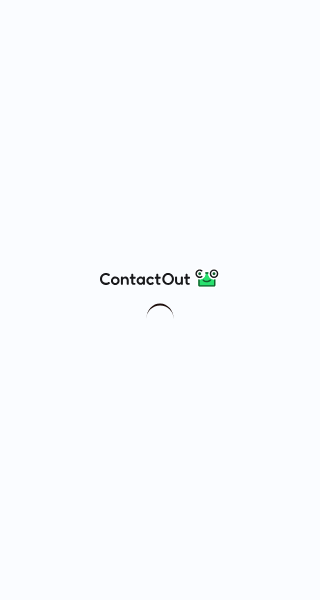 scroll, scrollTop: 0, scrollLeft: 0, axis: both 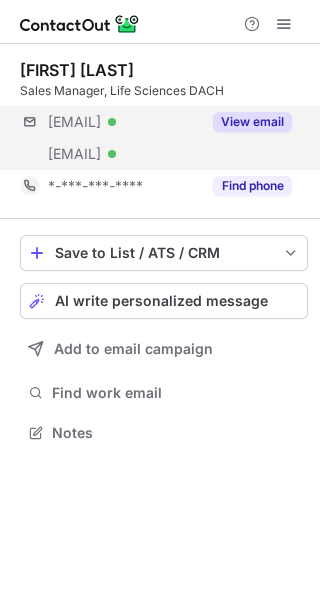 click on "***@web.de Verified ***@cytosurge.com Verified View email" at bounding box center (164, 138) 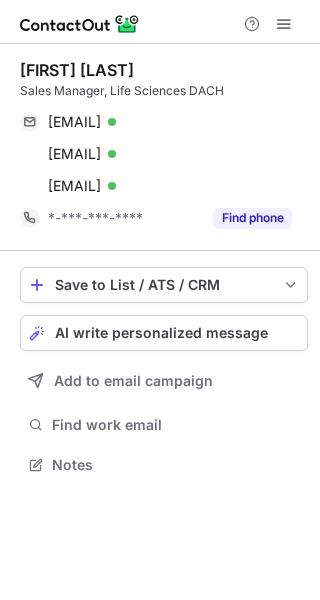 scroll, scrollTop: 10, scrollLeft: 10, axis: both 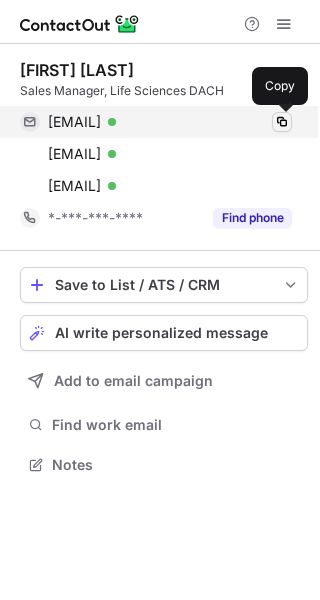 click at bounding box center (282, 122) 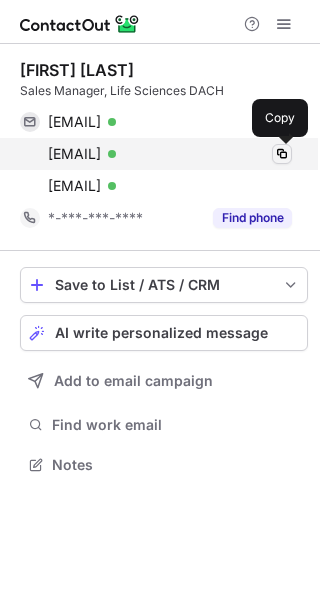 click at bounding box center (282, 154) 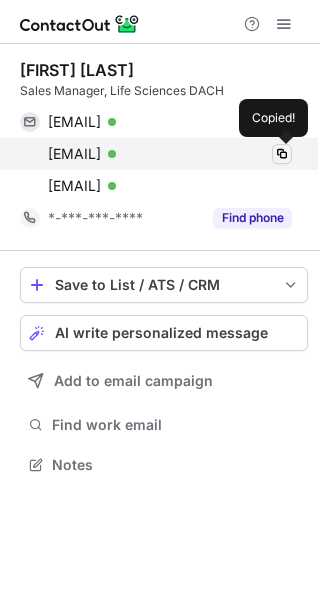 type 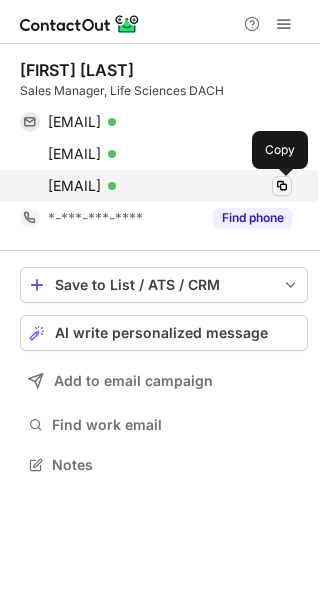 click at bounding box center [282, 186] 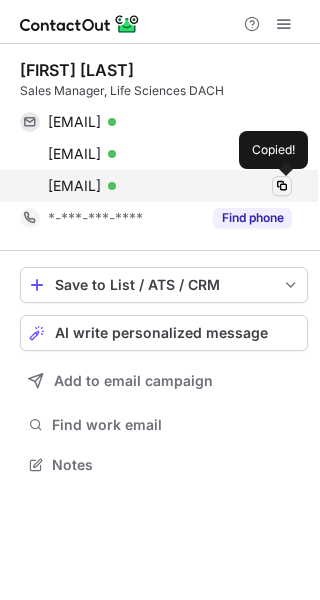 click at bounding box center [282, 186] 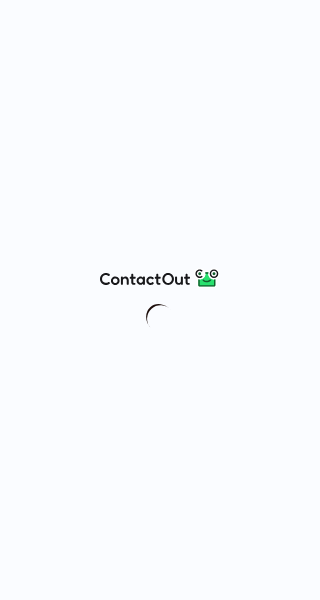 scroll, scrollTop: 0, scrollLeft: 0, axis: both 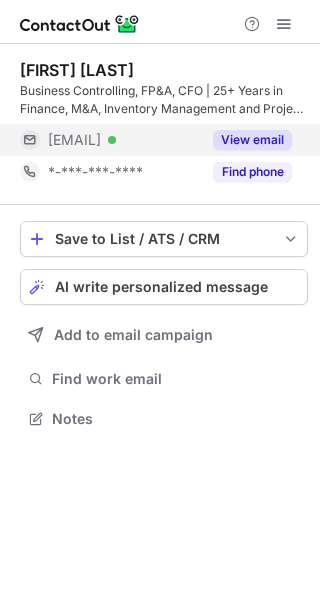 click on "View email" at bounding box center [252, 140] 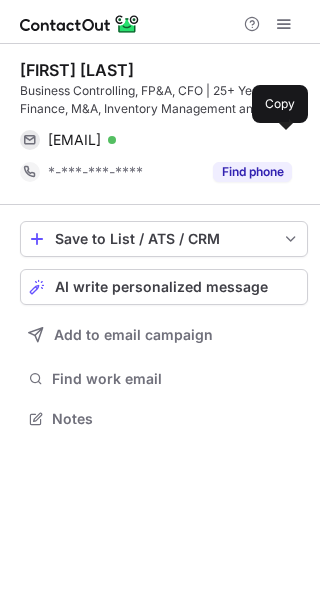 click at bounding box center (282, 140) 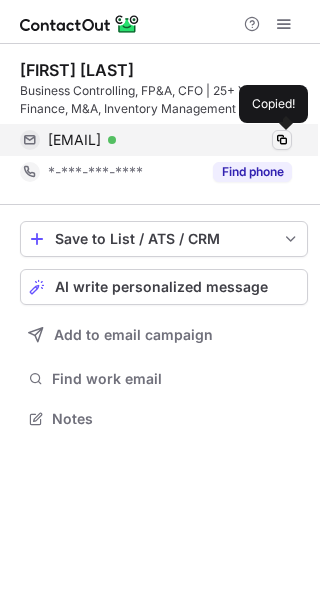 click at bounding box center (282, 140) 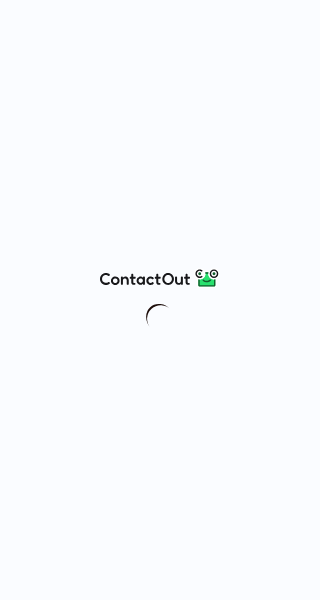 scroll, scrollTop: 0, scrollLeft: 0, axis: both 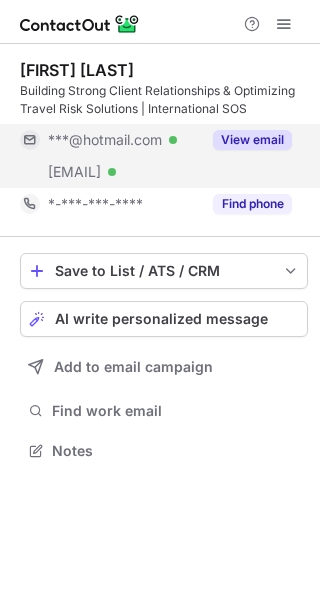 click on "View email" at bounding box center [252, 140] 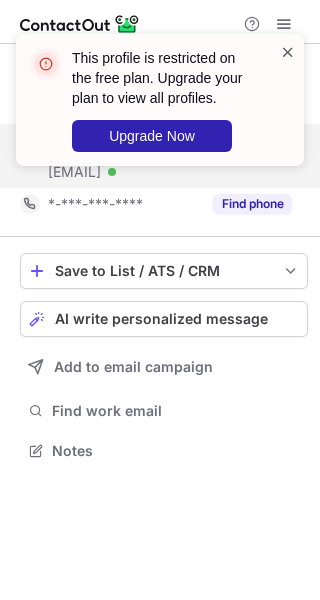 click at bounding box center [288, 52] 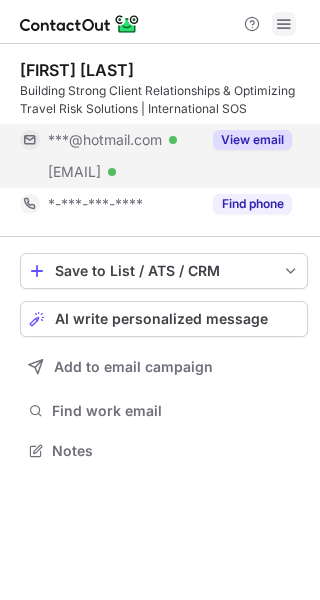 click at bounding box center [284, 24] 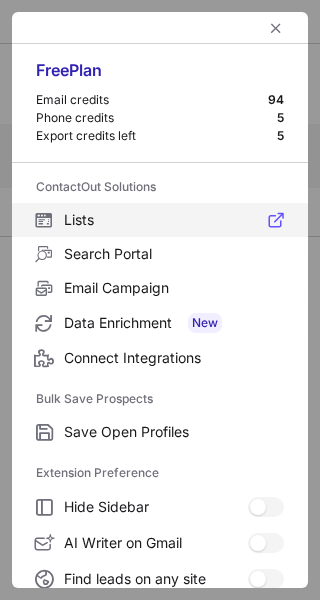 scroll, scrollTop: 232, scrollLeft: 0, axis: vertical 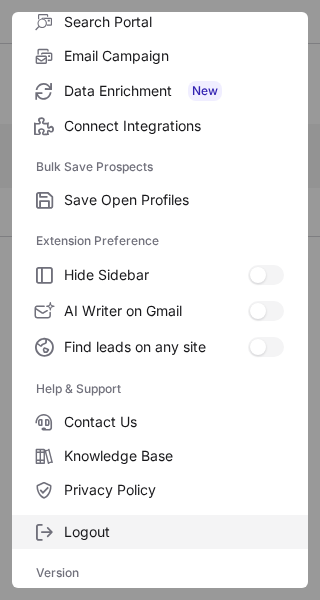 click on "Logout" at bounding box center [174, 200] 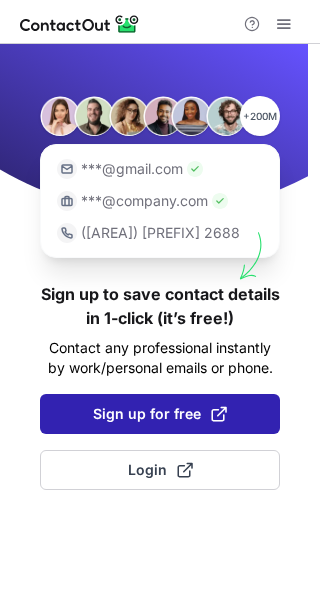 click on "Sign up for free" at bounding box center (160, 414) 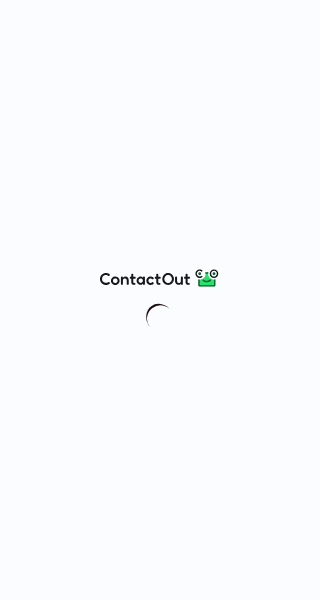 scroll, scrollTop: 0, scrollLeft: 0, axis: both 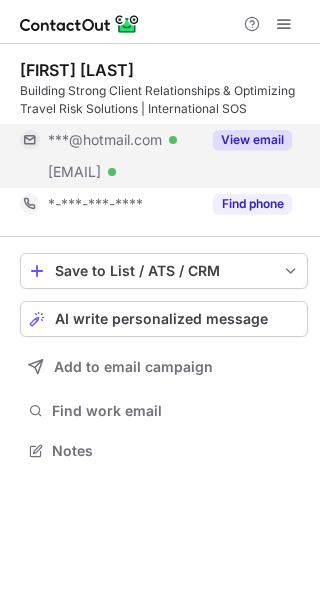click on "View email" at bounding box center (252, 140) 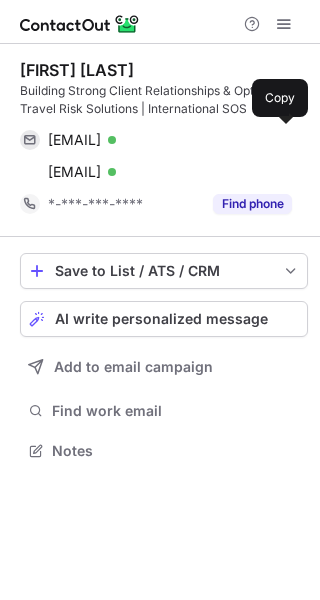 click on "kriszfeb1@hotmail.com Verified Copy" at bounding box center [156, 140] 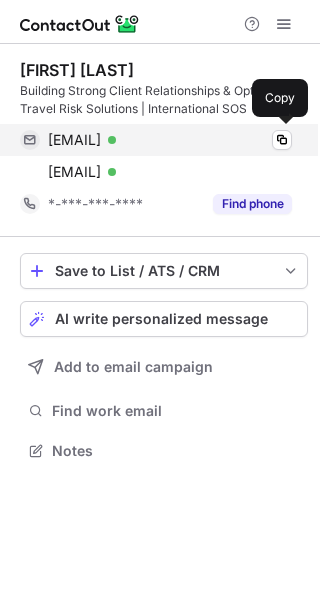 click on "kriszfeb1@hotmail.com Verified Copy" at bounding box center [156, 140] 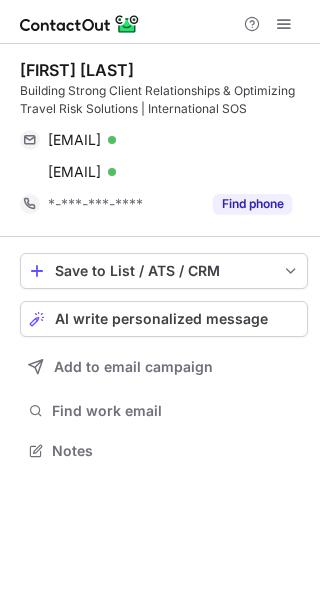 click on "kriszfeb1@hotmail.com Verified Copy krisztian.katai@internationalsos.com Verified Copy" at bounding box center (164, 156) 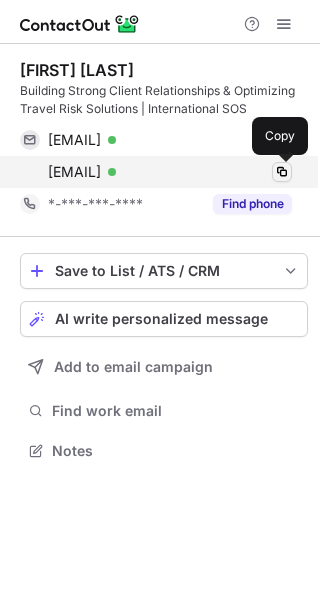 click at bounding box center [282, 172] 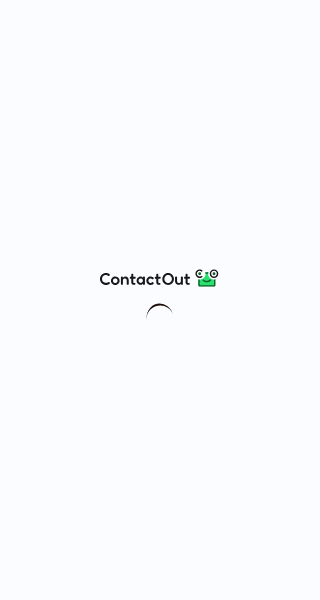scroll, scrollTop: 0, scrollLeft: 0, axis: both 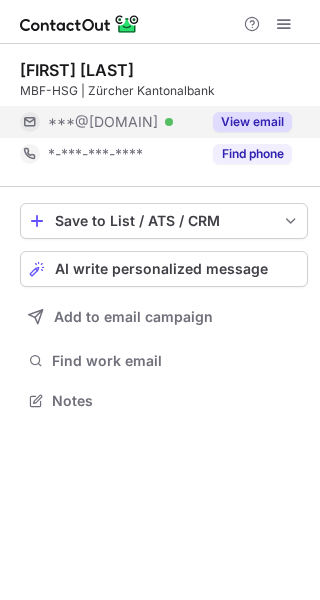 click on "View email" at bounding box center [252, 122] 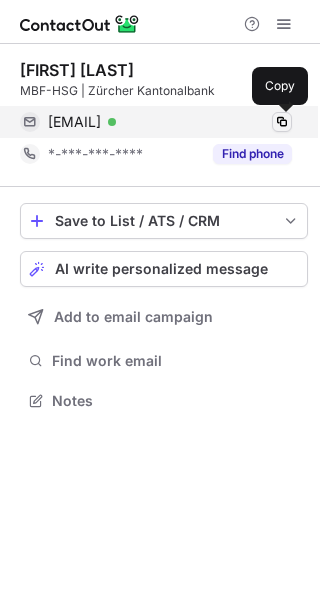 click at bounding box center [282, 122] 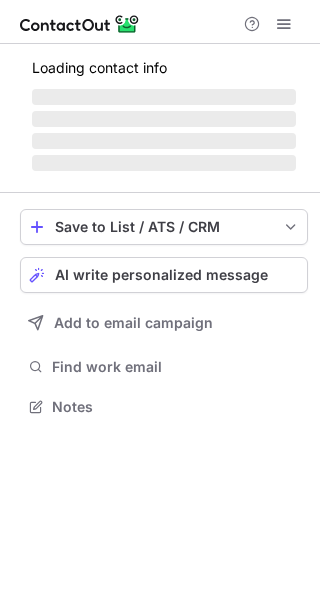 scroll, scrollTop: 0, scrollLeft: 0, axis: both 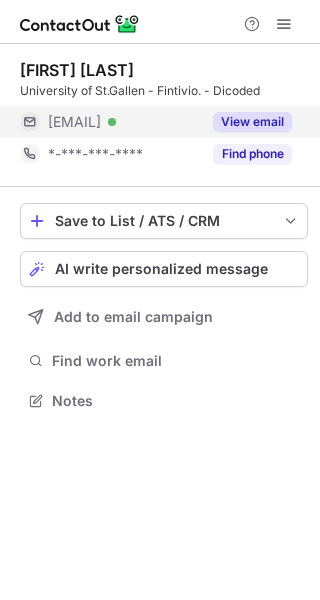 click on "View email" at bounding box center (252, 122) 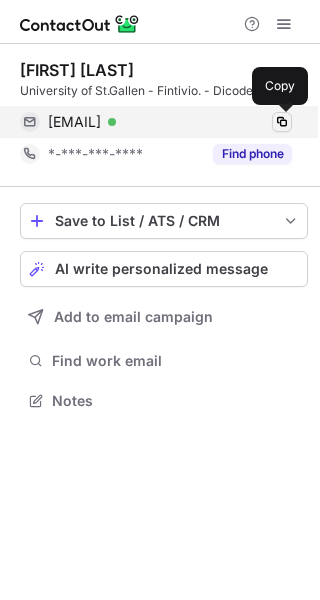 click at bounding box center [282, 122] 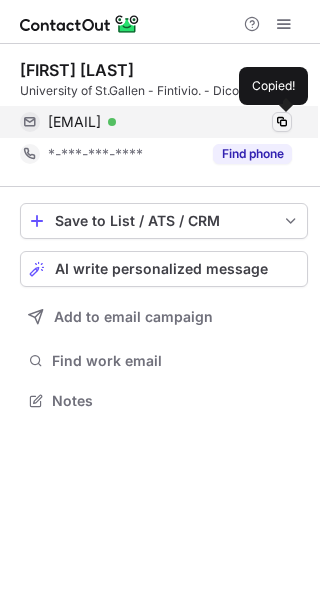 click at bounding box center [282, 122] 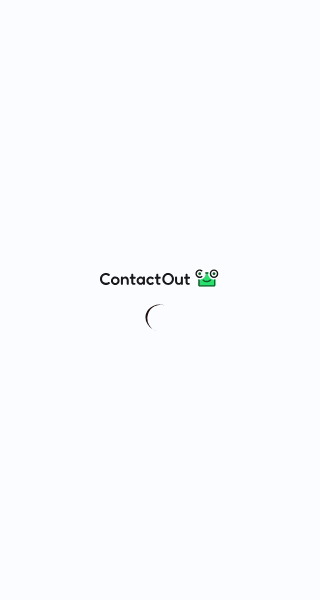 scroll, scrollTop: 0, scrollLeft: 0, axis: both 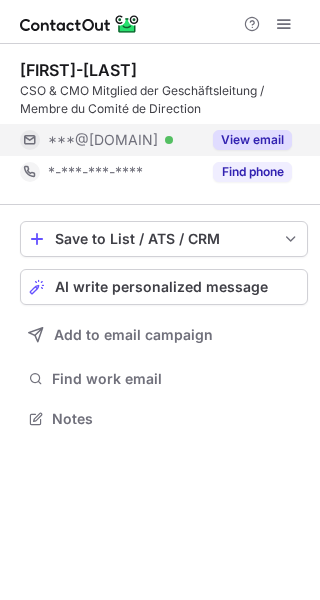 click on "View email" at bounding box center (252, 140) 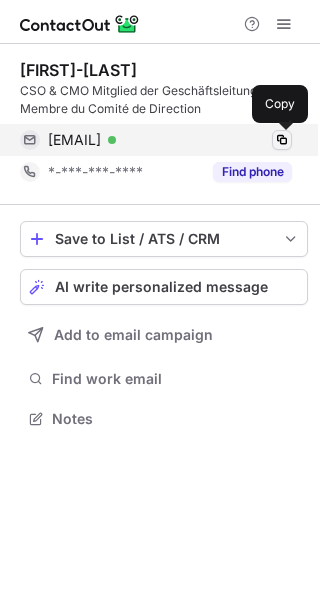 click at bounding box center [282, 140] 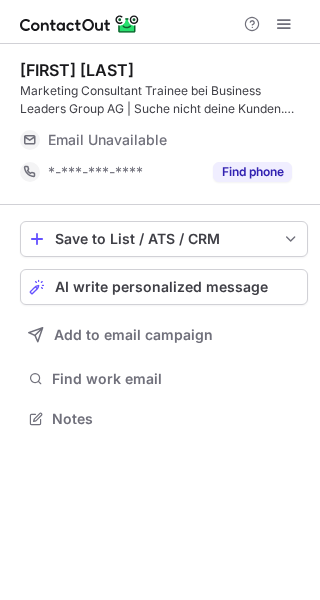 scroll, scrollTop: 0, scrollLeft: 0, axis: both 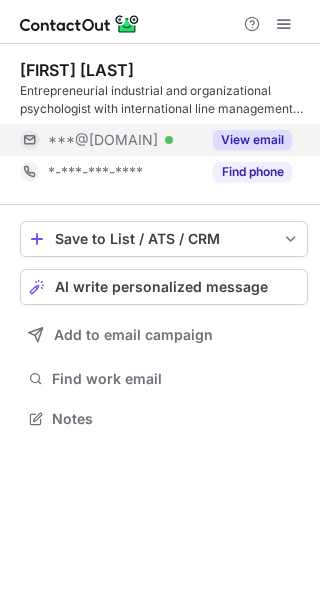 click on "View email" at bounding box center [252, 140] 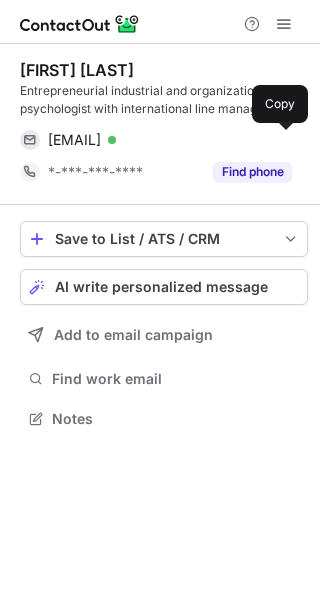click at bounding box center (282, 140) 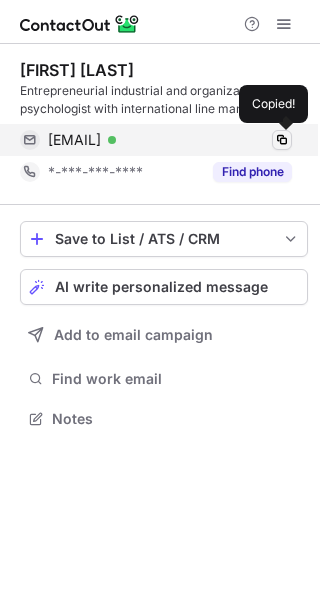 click at bounding box center (282, 140) 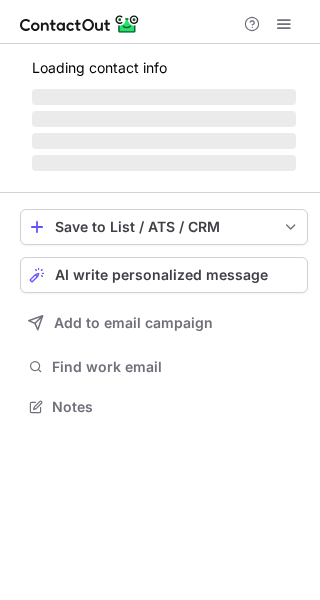 scroll, scrollTop: 0, scrollLeft: 0, axis: both 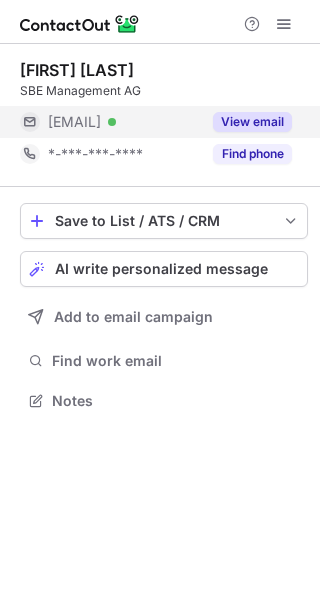 click on "View email" at bounding box center [252, 122] 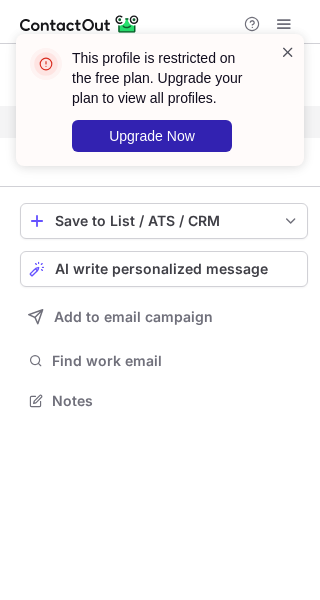 click on "This profile is restricted on the free plan. Upgrade your plan to view all profiles. Upgrade Now" at bounding box center [160, 100] 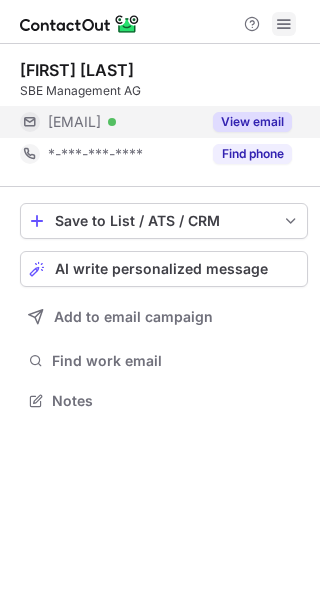 click at bounding box center (284, 24) 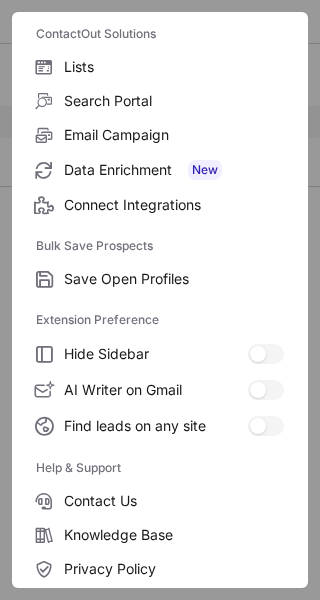 scroll, scrollTop: 232, scrollLeft: 0, axis: vertical 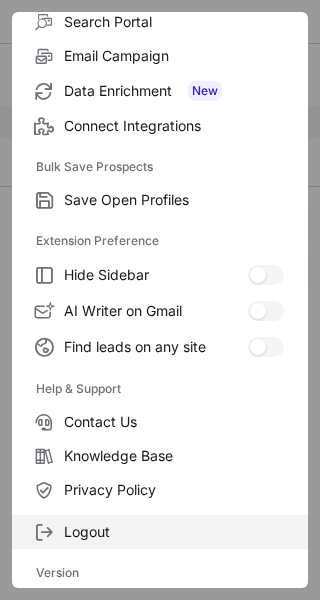 click on "Logout" at bounding box center (174, 200) 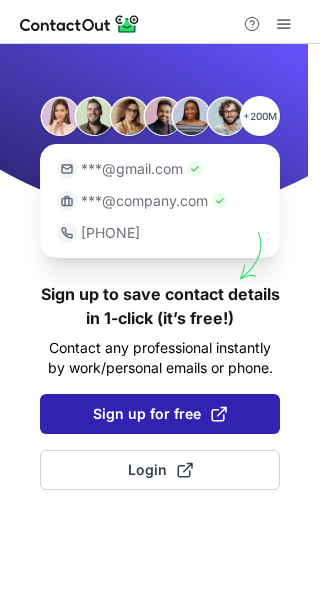 click on "Sign up for free" at bounding box center (160, 414) 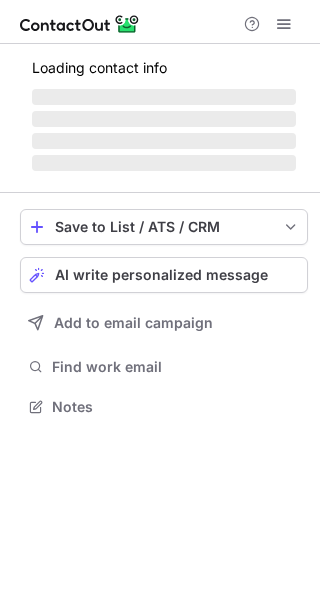 scroll, scrollTop: 0, scrollLeft: 0, axis: both 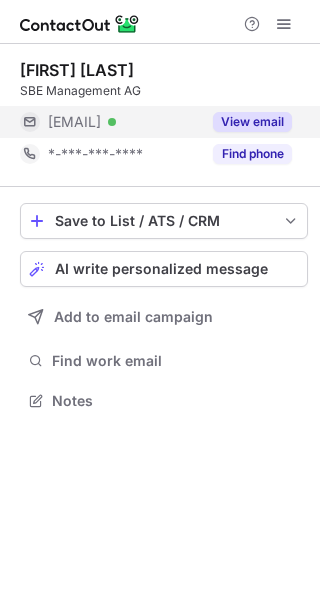 click on "View email" at bounding box center (252, 122) 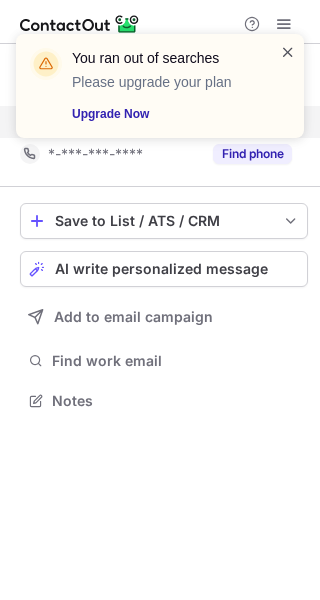 click at bounding box center [288, 52] 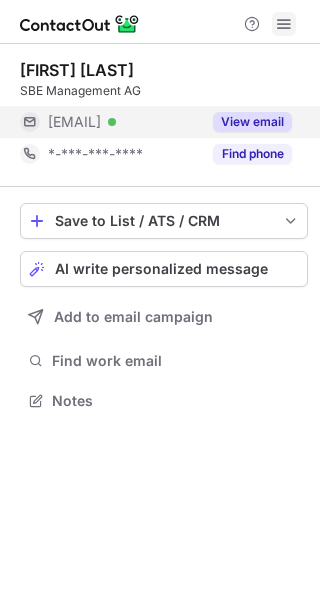 click at bounding box center (284, 24) 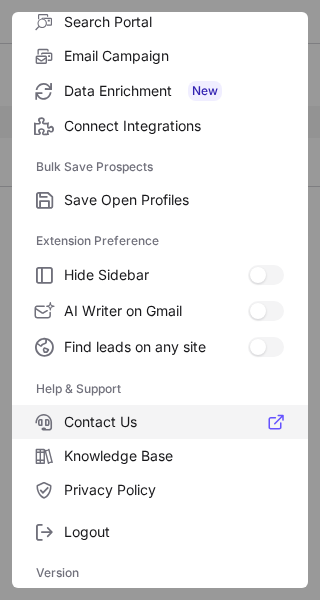 scroll, scrollTop: 231, scrollLeft: 0, axis: vertical 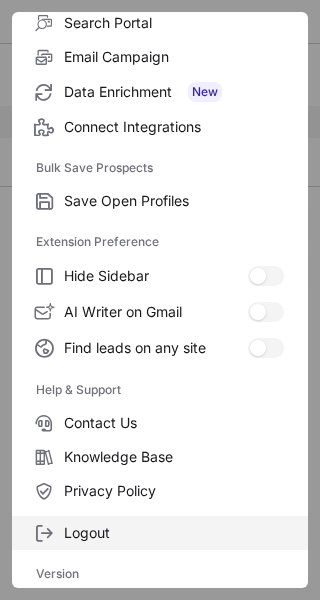 click on "Logout" at bounding box center [174, 201] 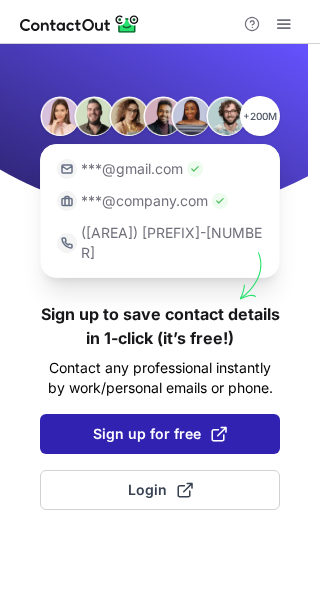 click on "Sign up for free" at bounding box center (160, 434) 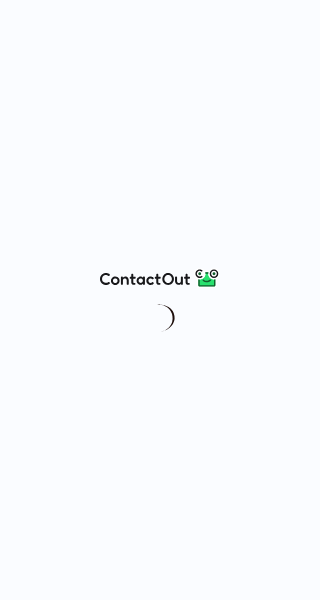 scroll, scrollTop: 0, scrollLeft: 0, axis: both 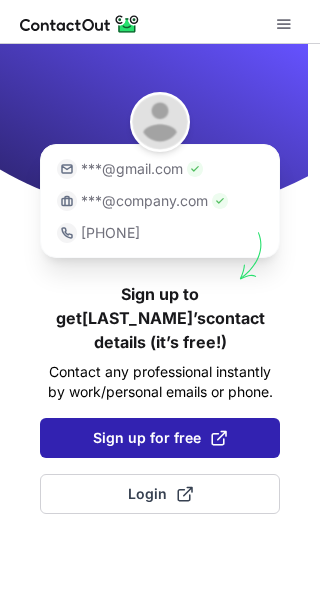 click on "Sign up for free" at bounding box center [160, 438] 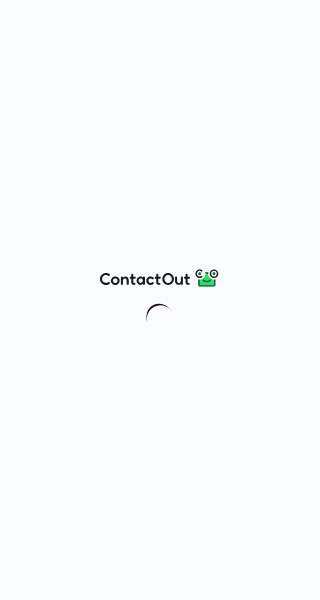 scroll, scrollTop: 0, scrollLeft: 0, axis: both 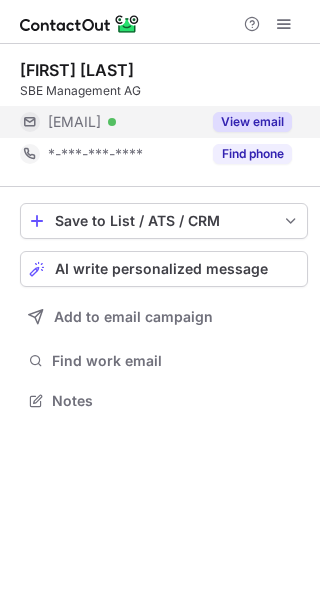 click on "View email" at bounding box center (252, 122) 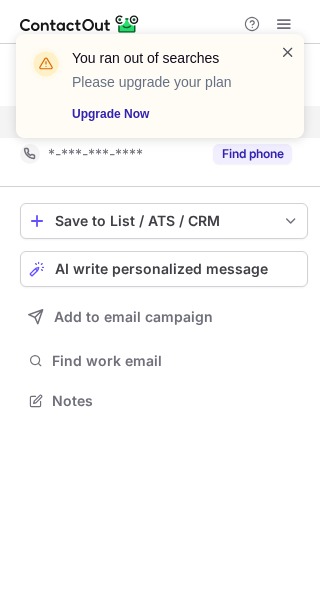 click on "You ran out of searches Please upgrade your plan Upgrade Now" at bounding box center [160, 86] 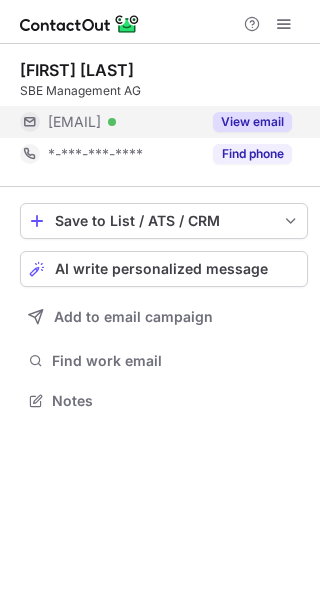 click at bounding box center (284, 24) 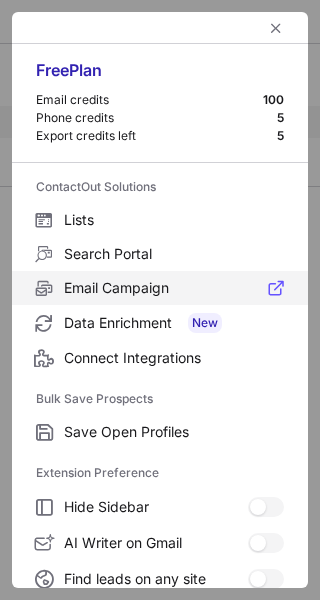 scroll, scrollTop: 232, scrollLeft: 0, axis: vertical 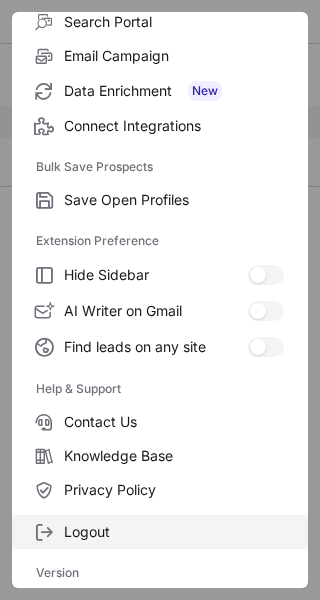 click on "Logout" at bounding box center (174, 200) 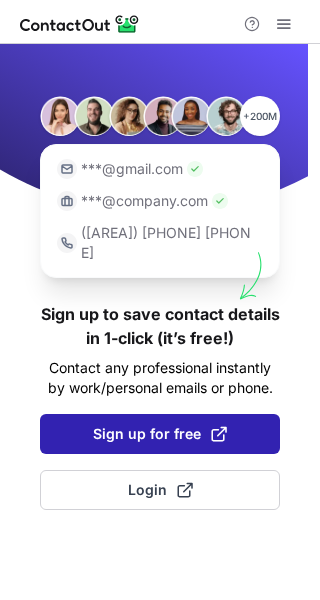 click on "Sign up for free" at bounding box center [160, 434] 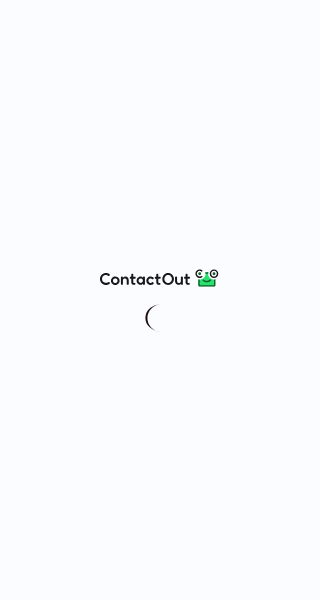 scroll, scrollTop: 0, scrollLeft: 0, axis: both 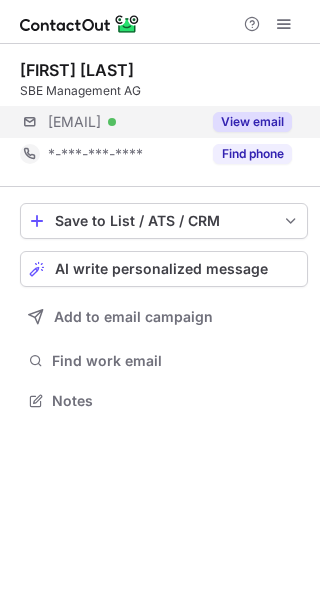 click on "***@sports-transfer.de Verified View email" at bounding box center [164, 122] 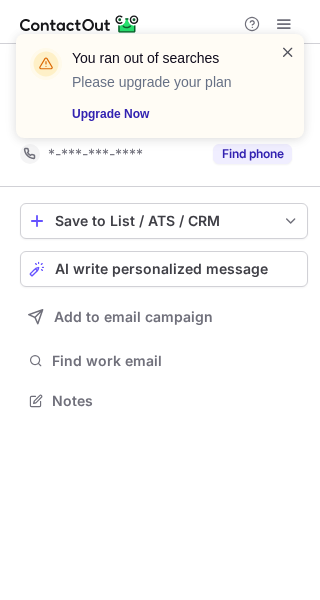 click at bounding box center [288, 52] 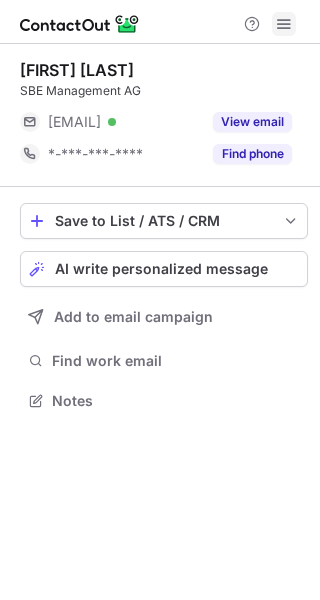 click at bounding box center (284, 24) 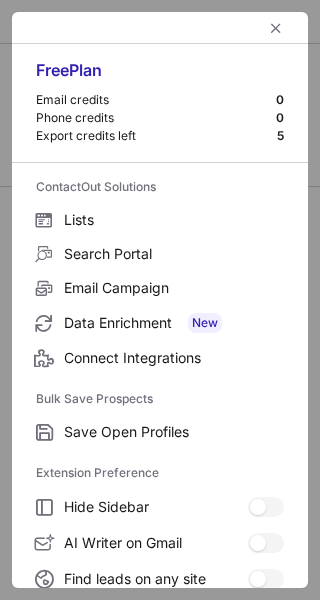 scroll, scrollTop: 232, scrollLeft: 0, axis: vertical 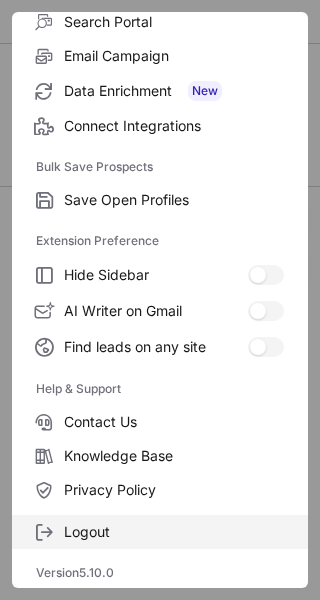 click on "Logout" at bounding box center [174, 200] 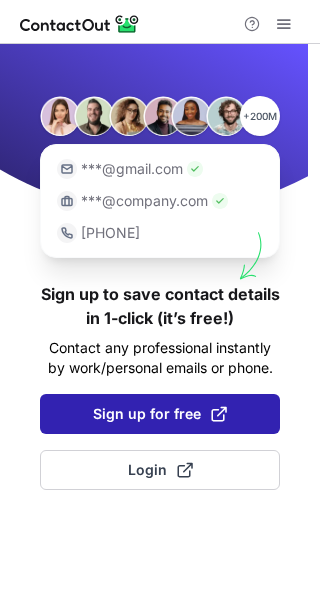 click on "Sign up for free" at bounding box center (160, 414) 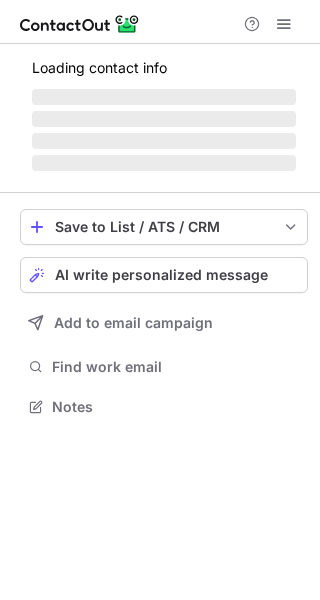 scroll, scrollTop: 0, scrollLeft: 0, axis: both 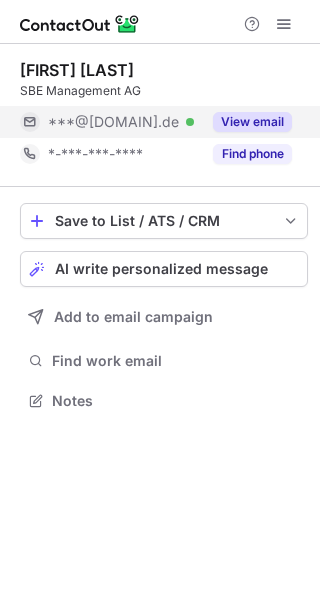 click on "View email" at bounding box center (252, 122) 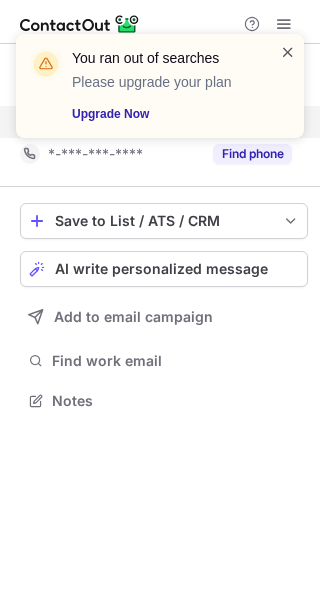 click at bounding box center (288, 52) 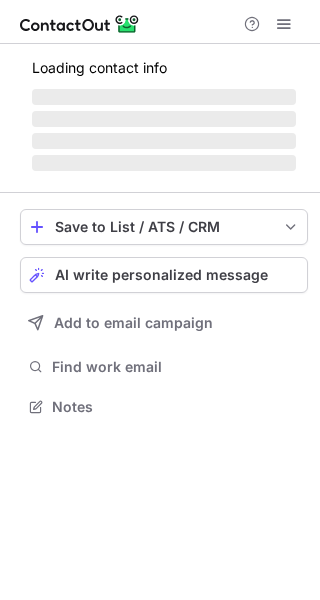 scroll, scrollTop: 0, scrollLeft: 0, axis: both 